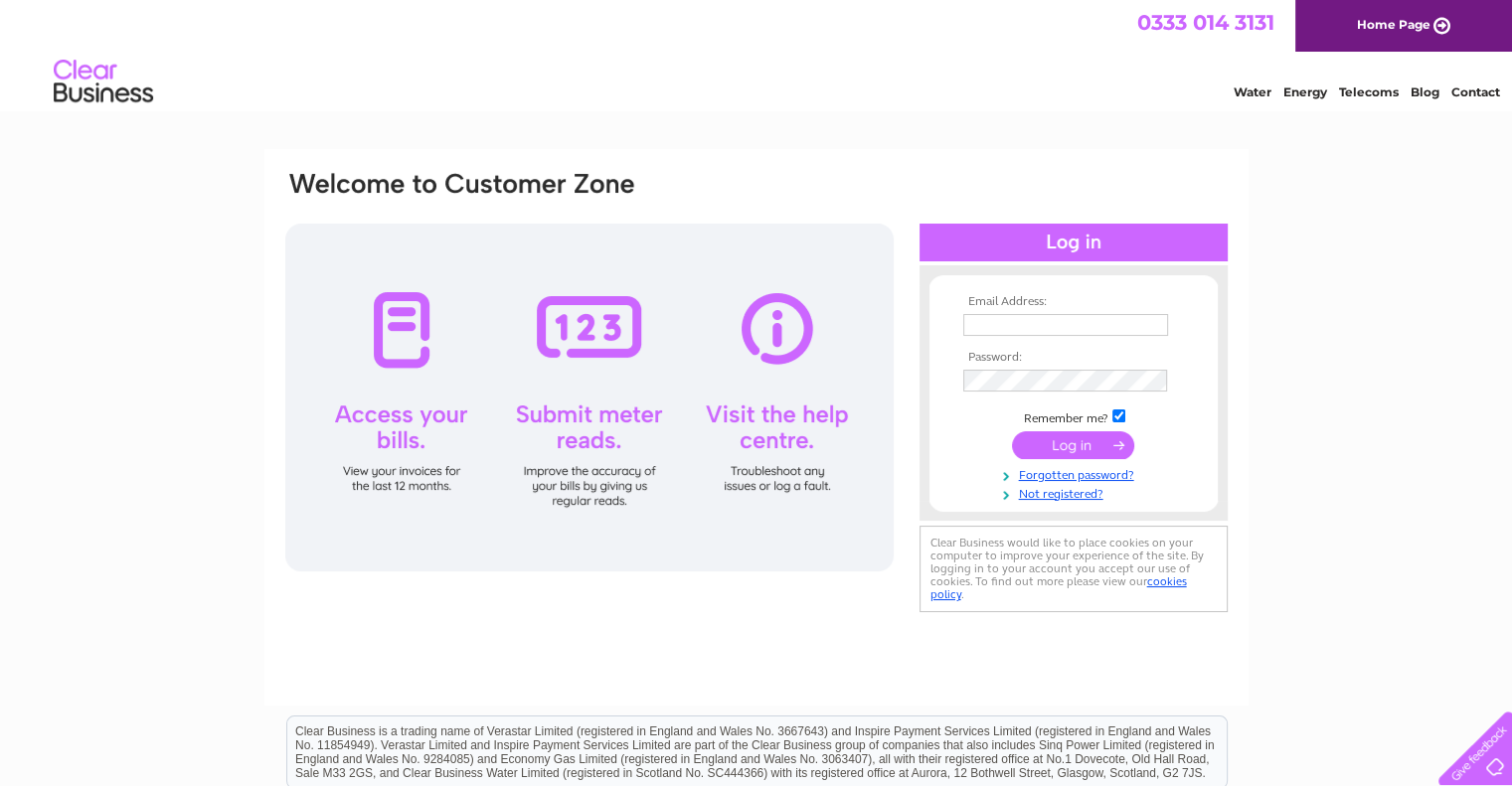 scroll, scrollTop: 0, scrollLeft: 0, axis: both 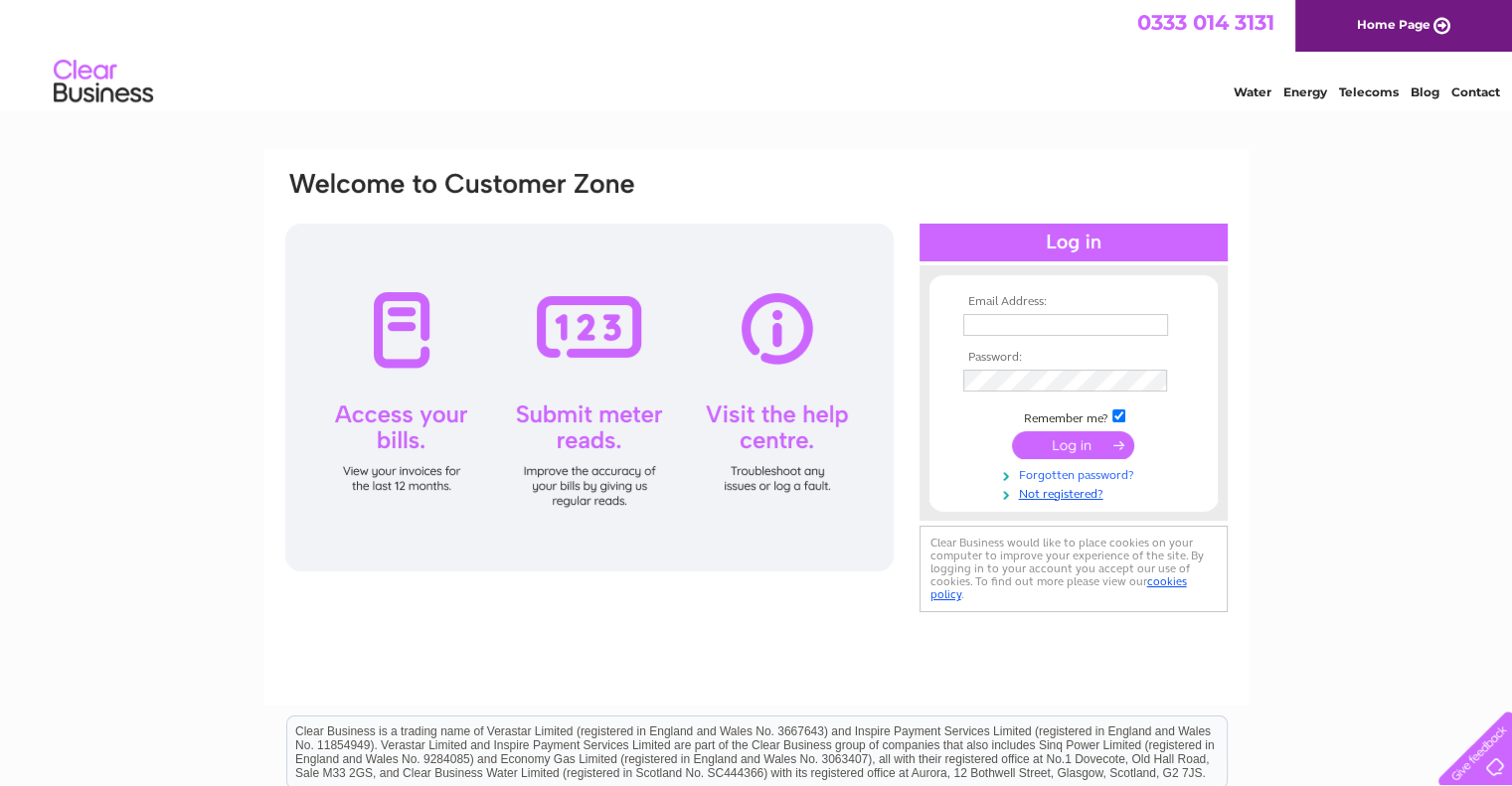 click on "Forgotten password?" at bounding box center (1076, 473) 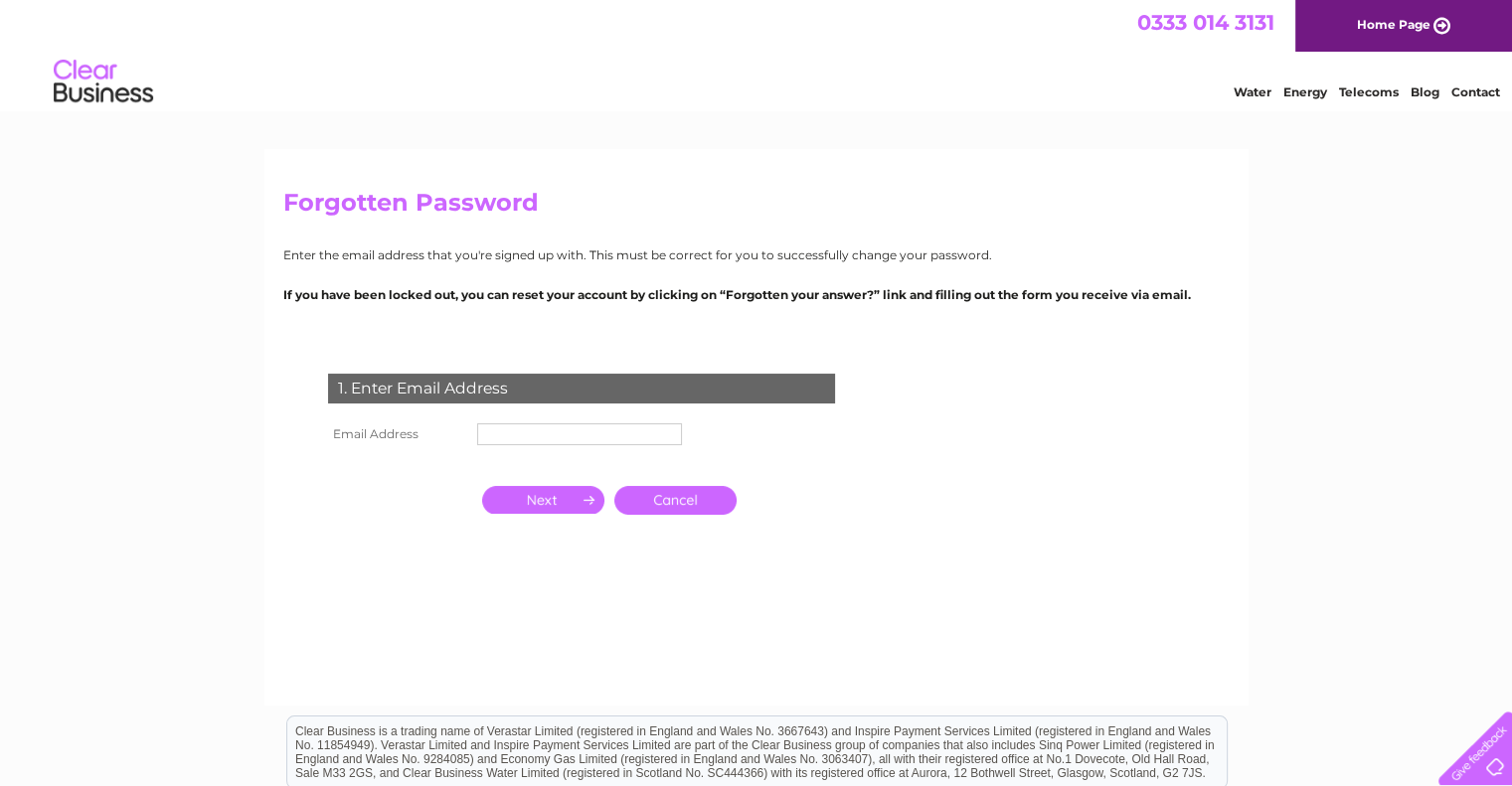 scroll, scrollTop: 0, scrollLeft: 0, axis: both 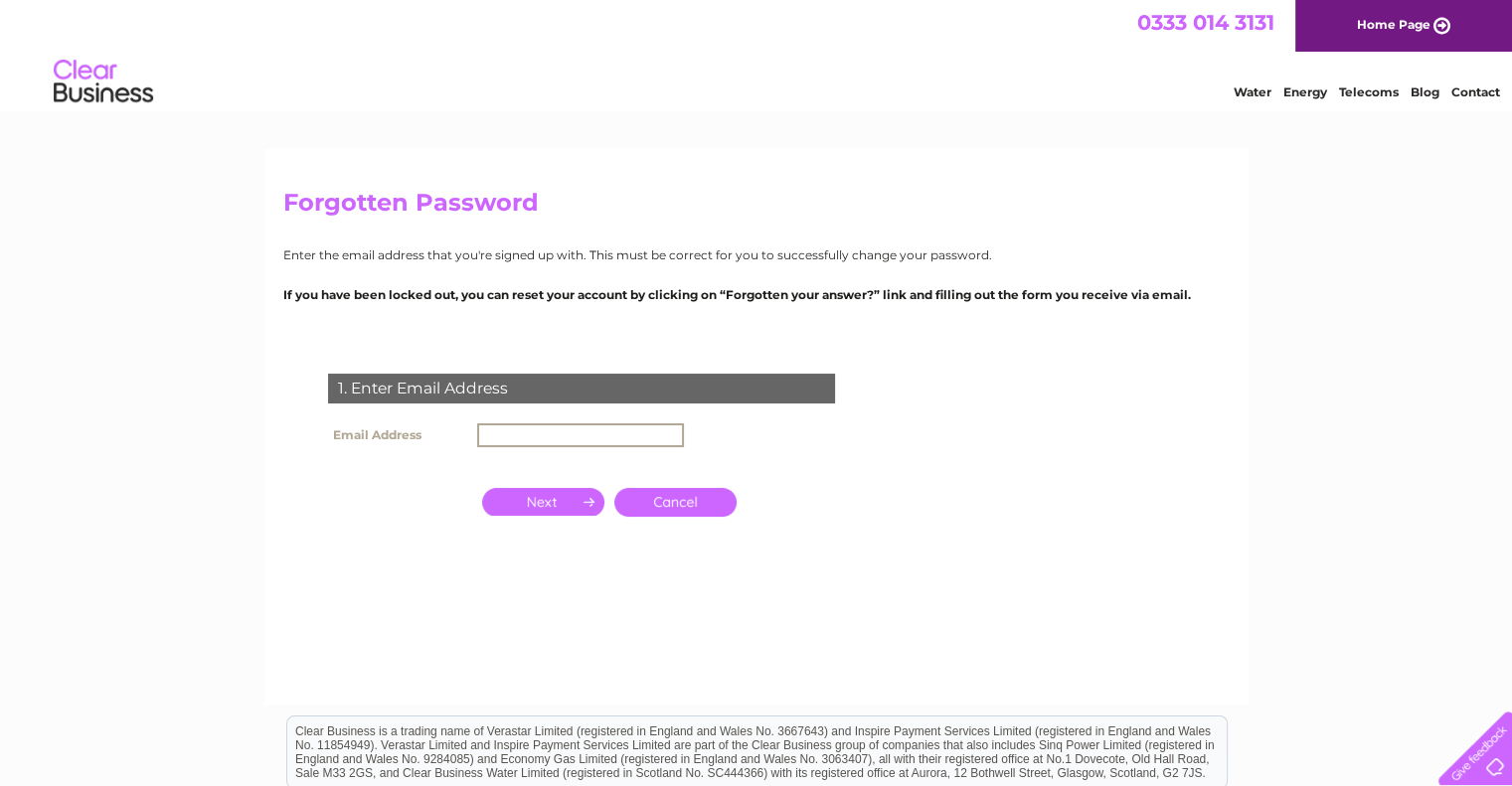 click at bounding box center [581, 435] 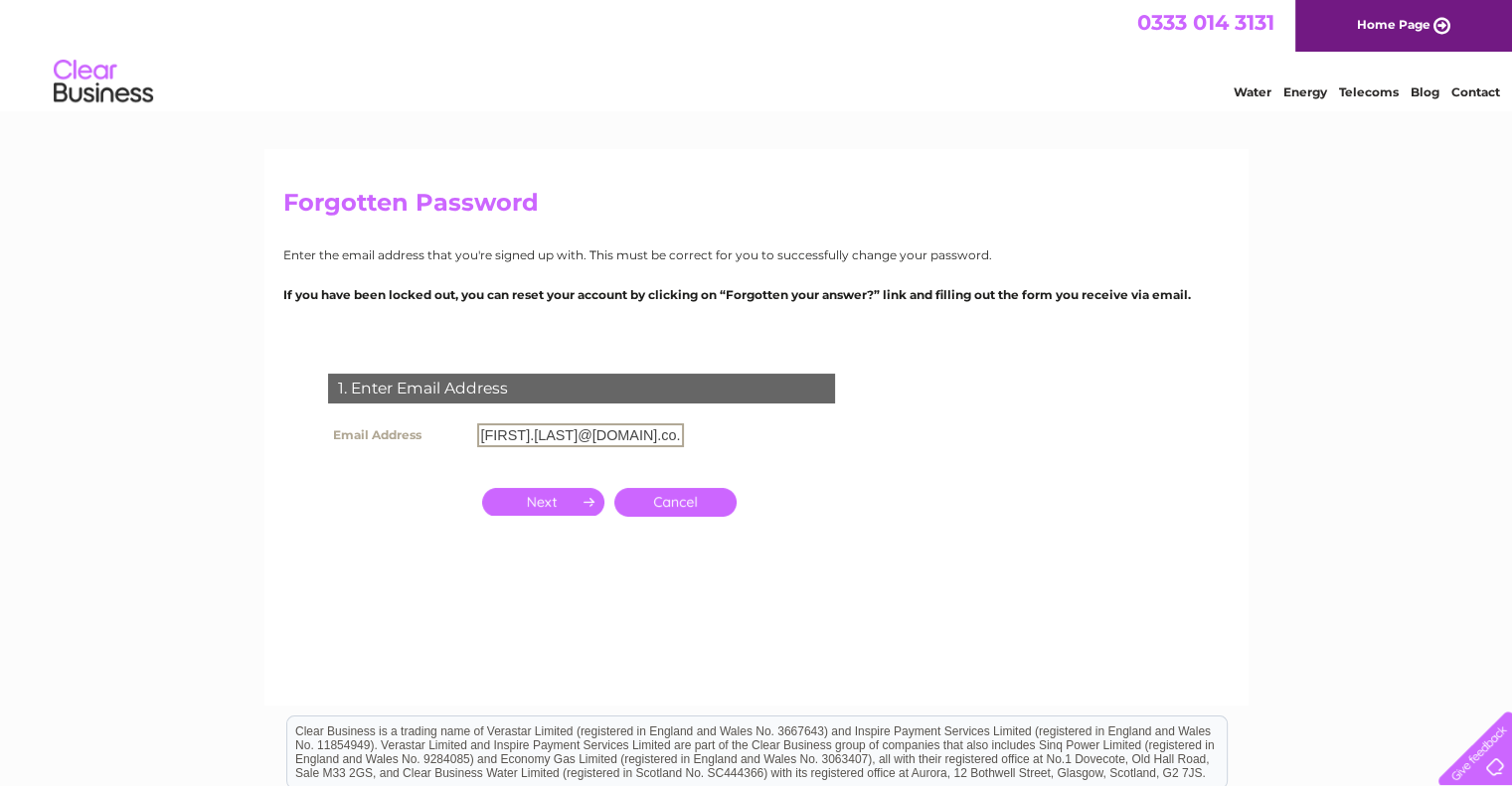 type on "jamie.talbot@caval.co.uk" 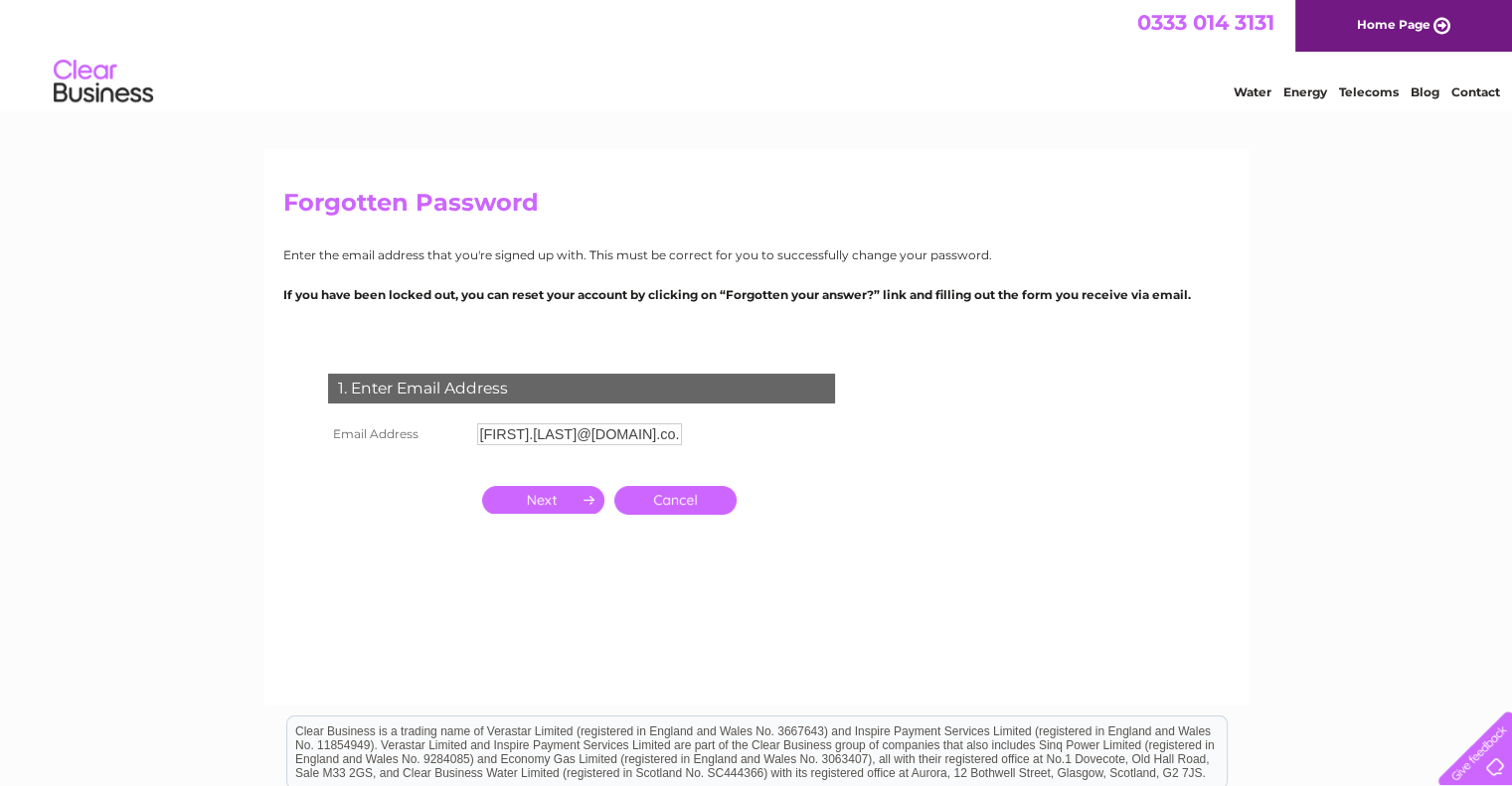 click at bounding box center (543, 500) 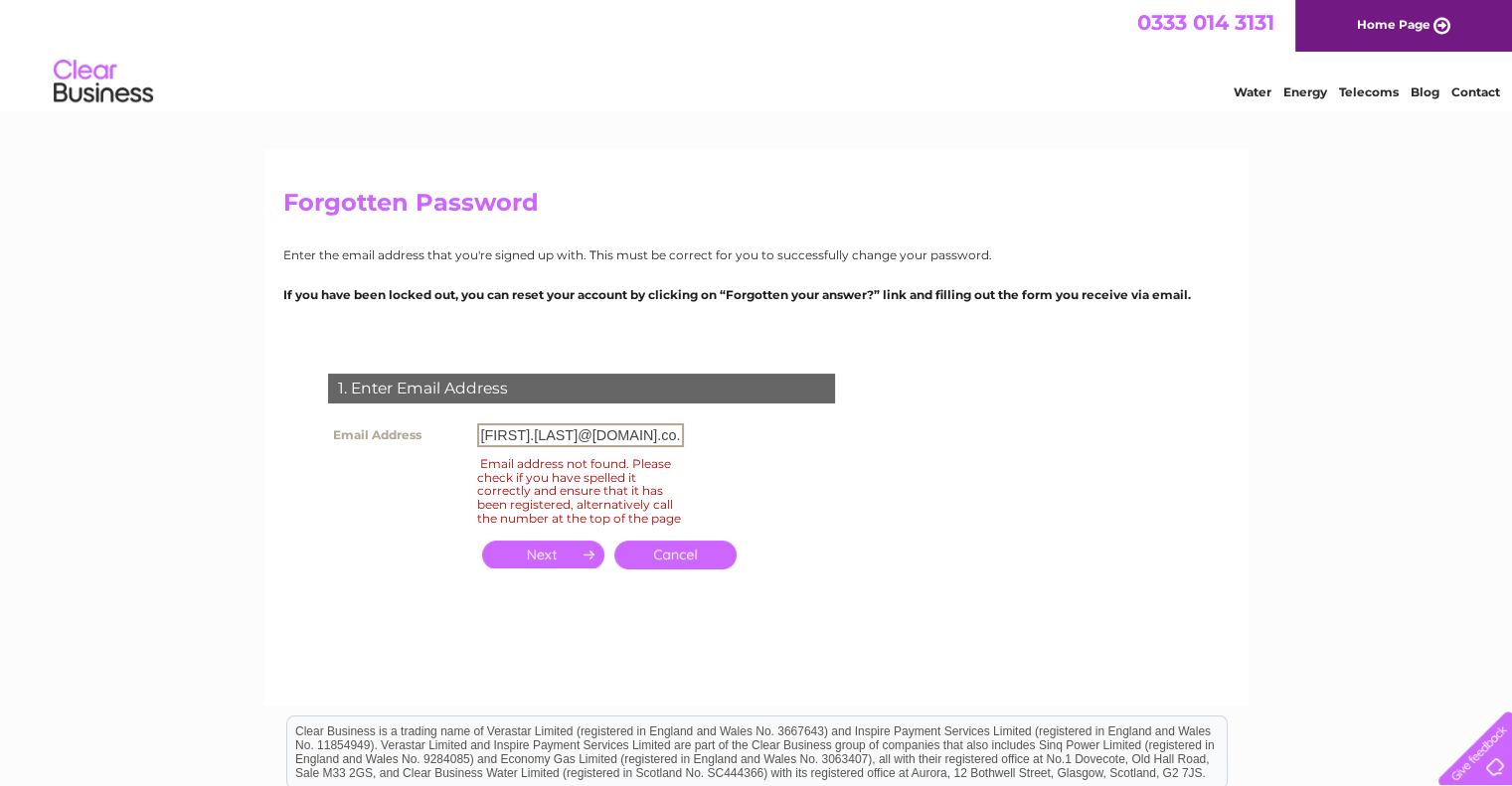 click on "jamie.talbot@caval.co.uk" at bounding box center (581, 435) 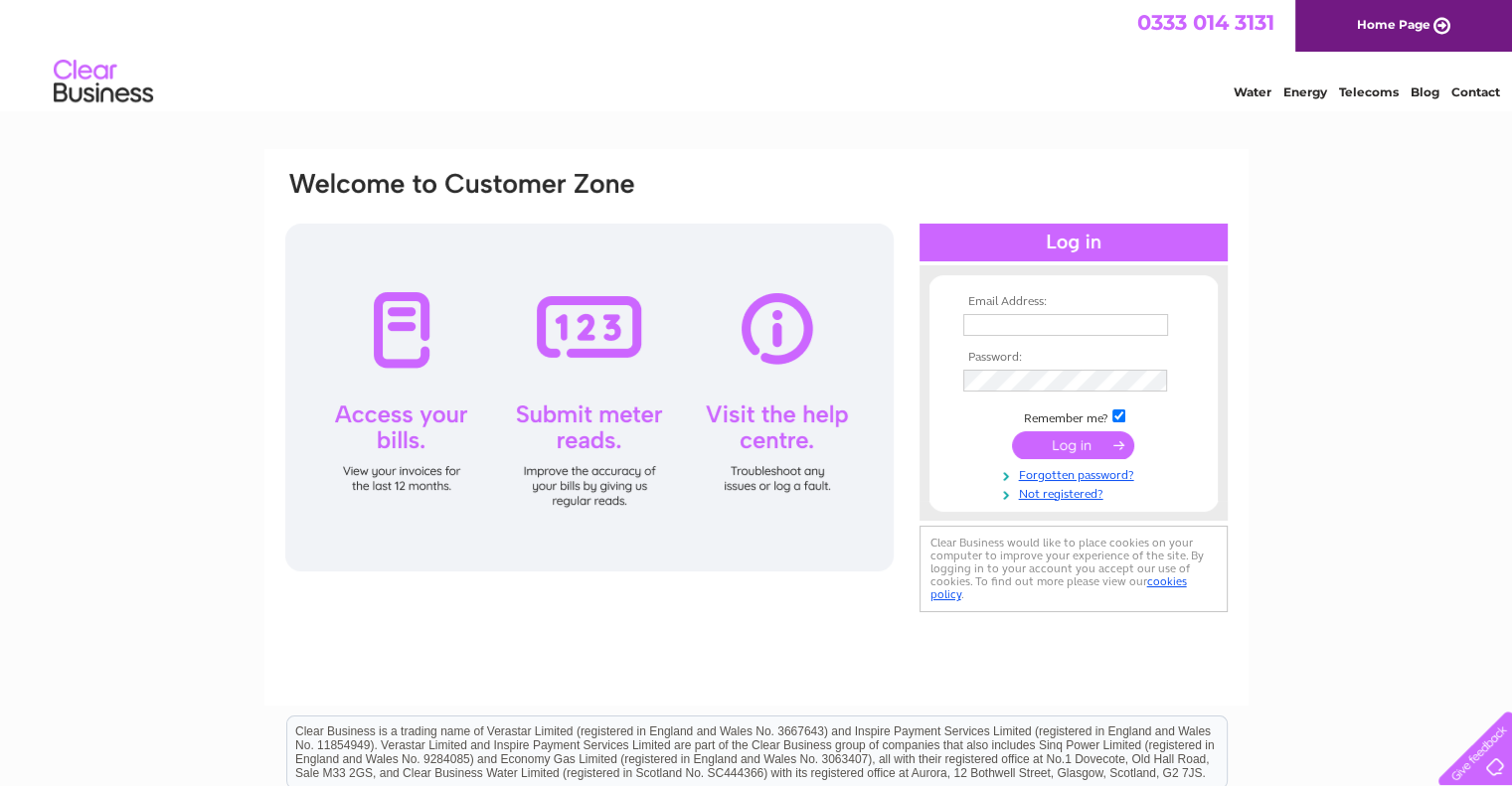 scroll, scrollTop: 0, scrollLeft: 0, axis: both 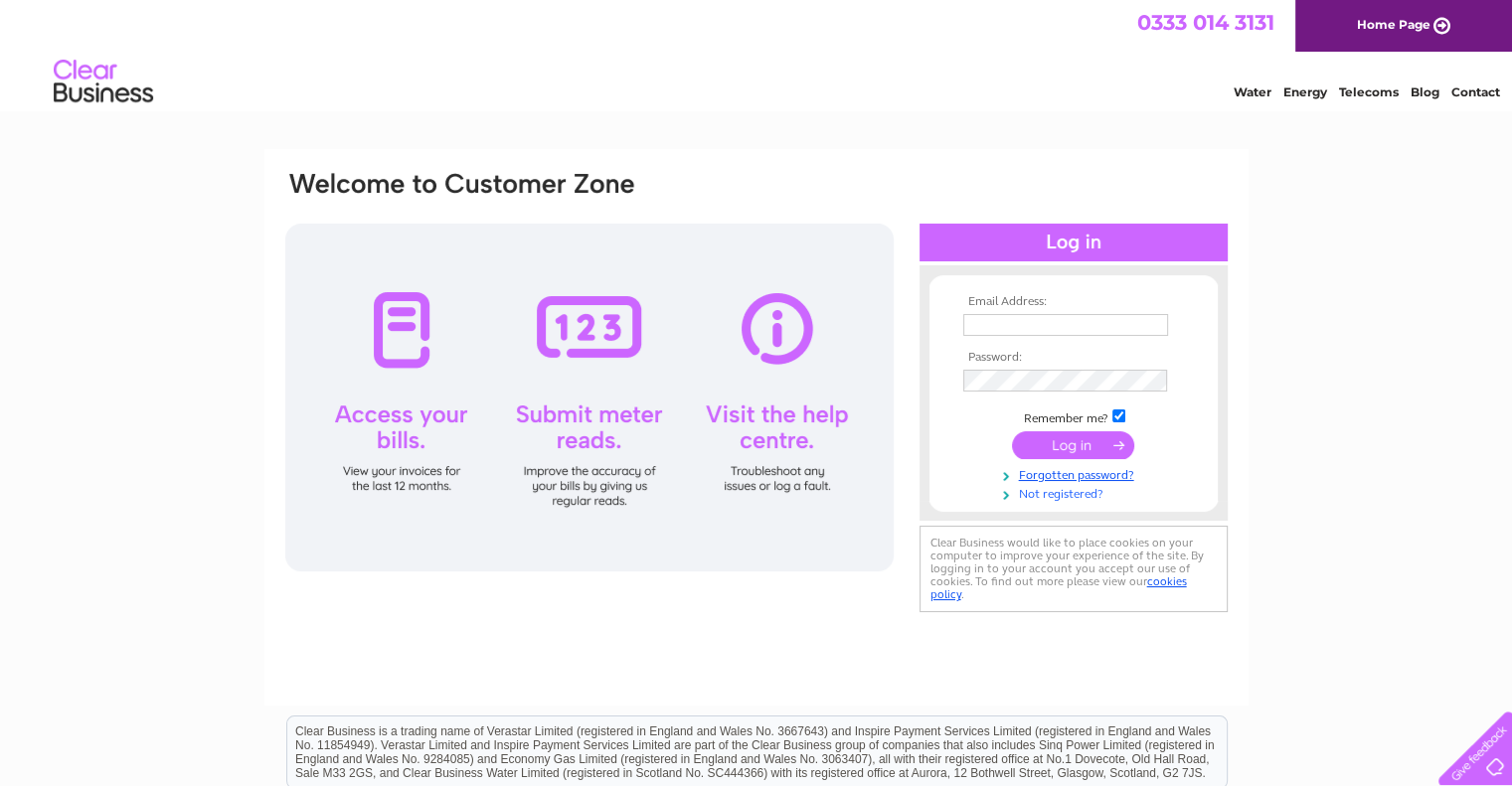 click on "Not registered?" at bounding box center (1076, 492) 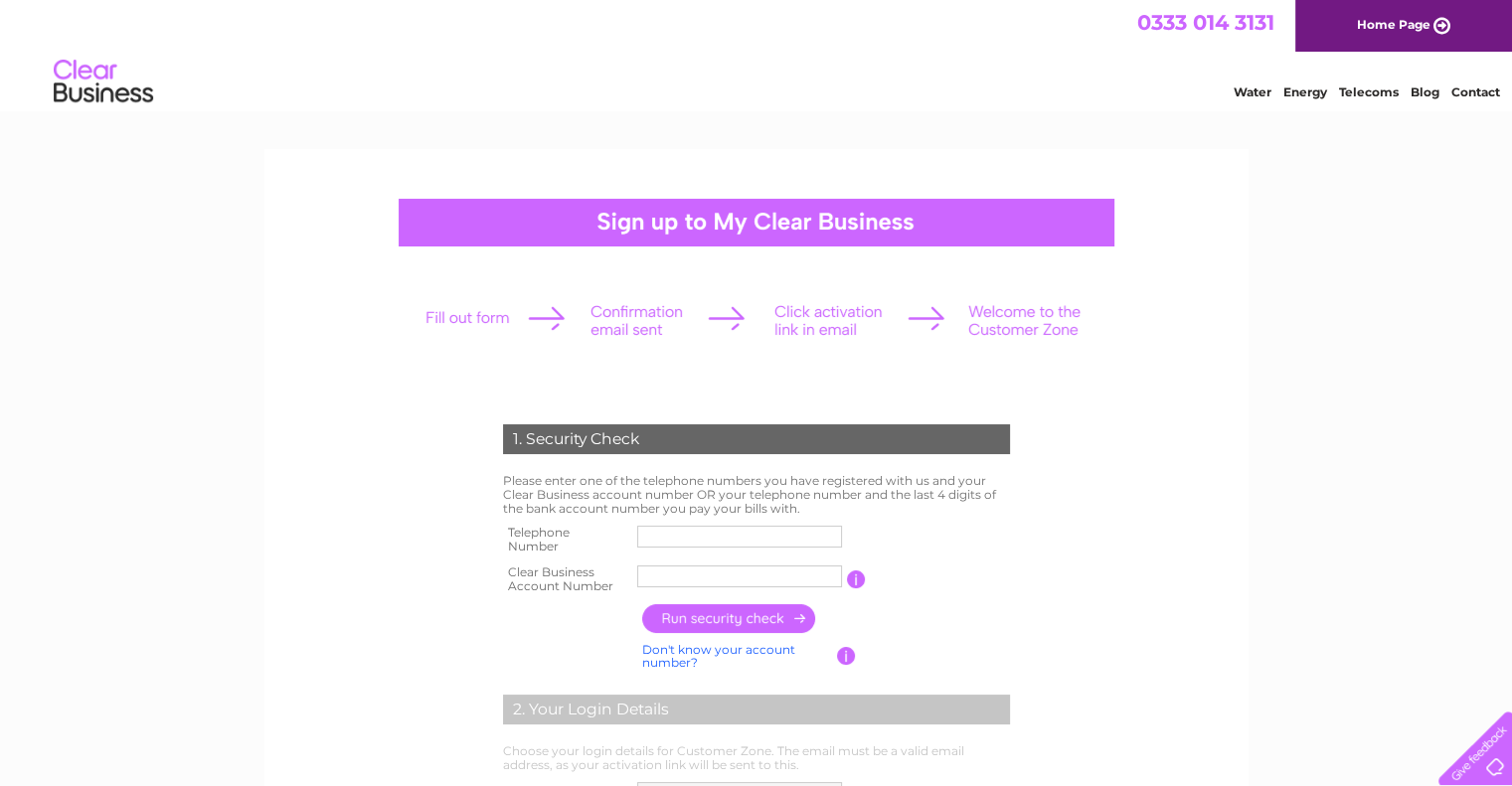 scroll, scrollTop: 0, scrollLeft: 0, axis: both 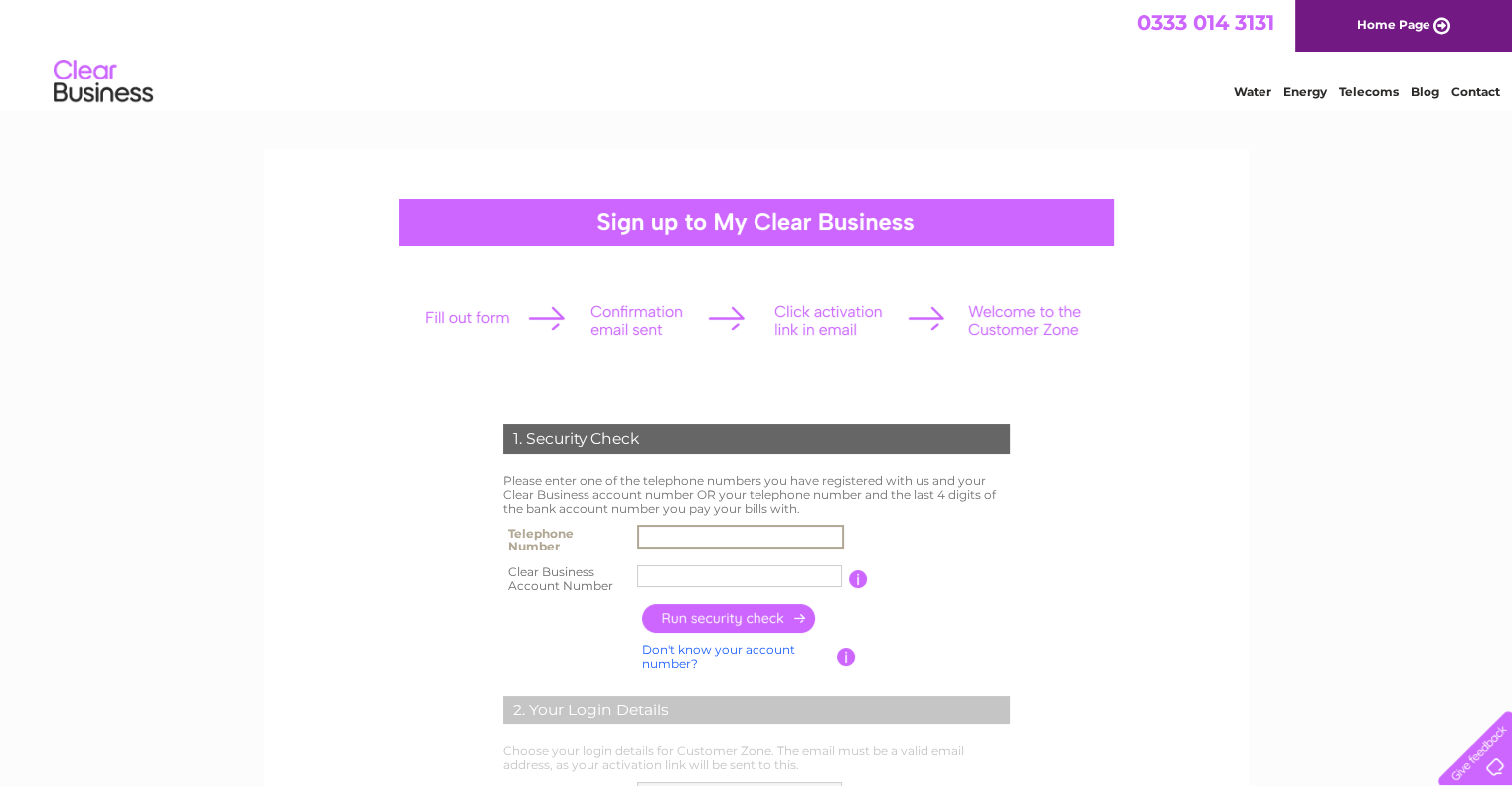 click at bounding box center [741, 537] 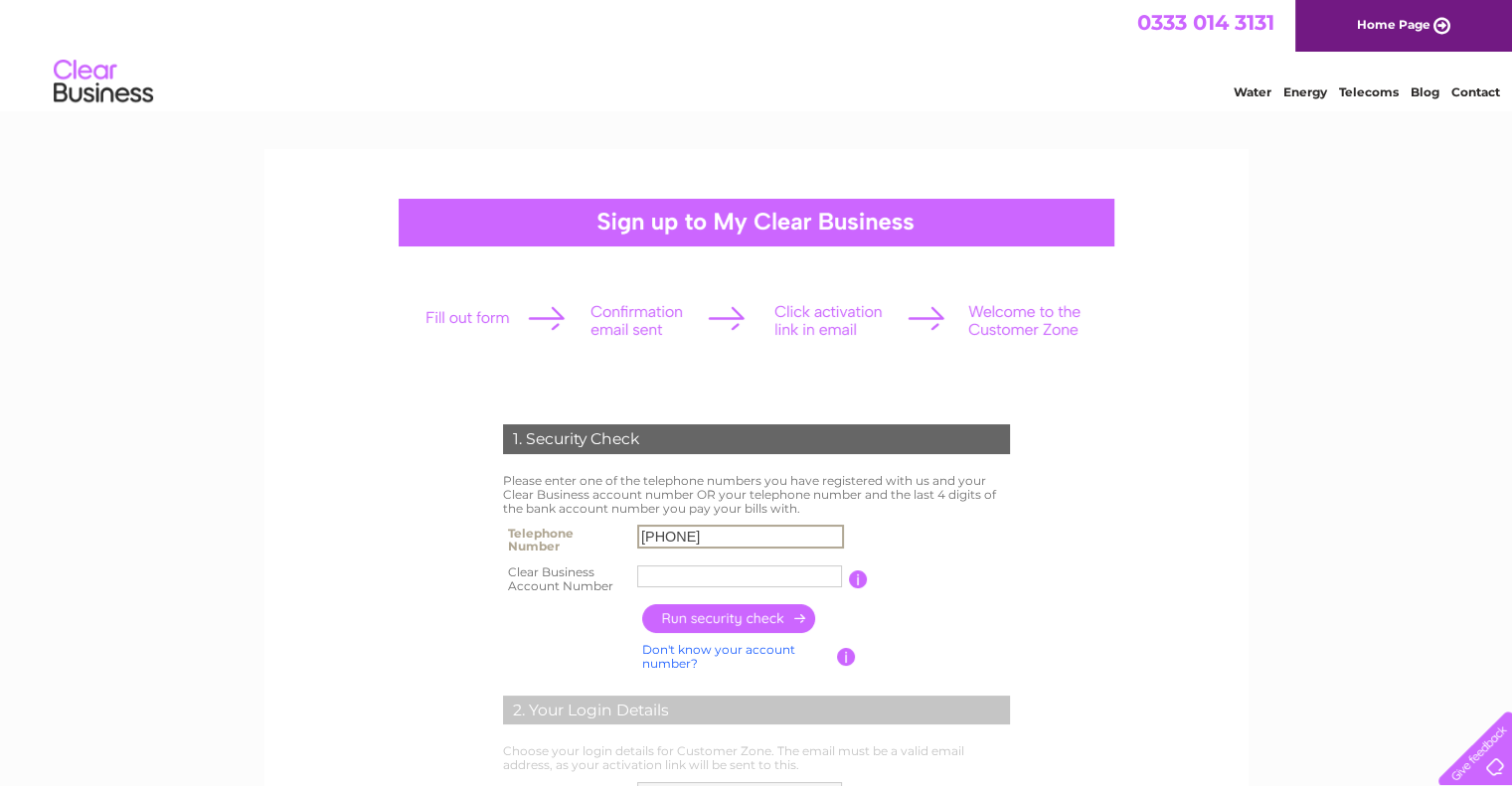 type on "07977571029" 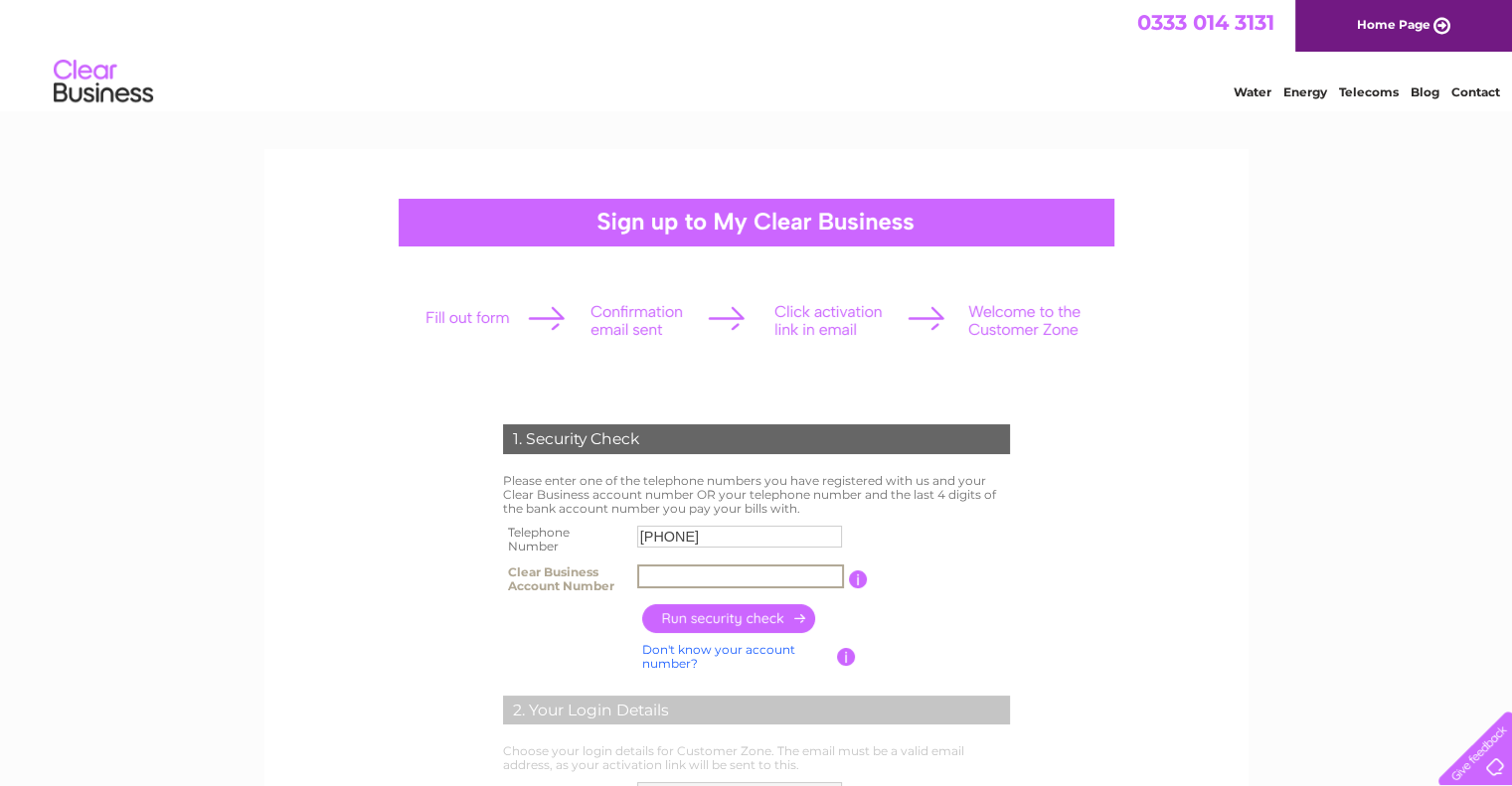 click at bounding box center [741, 576] 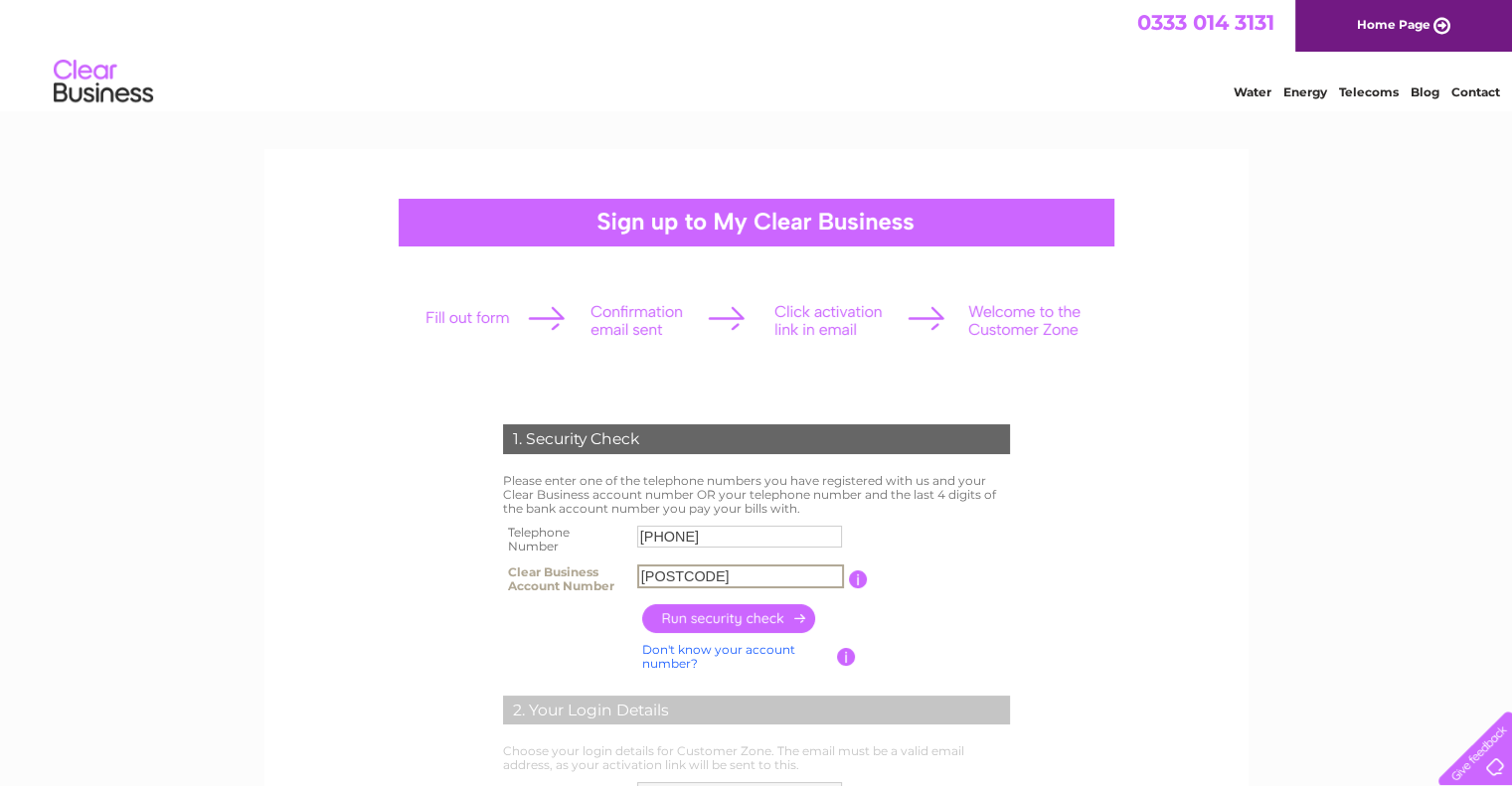 type on "[PHONE]" 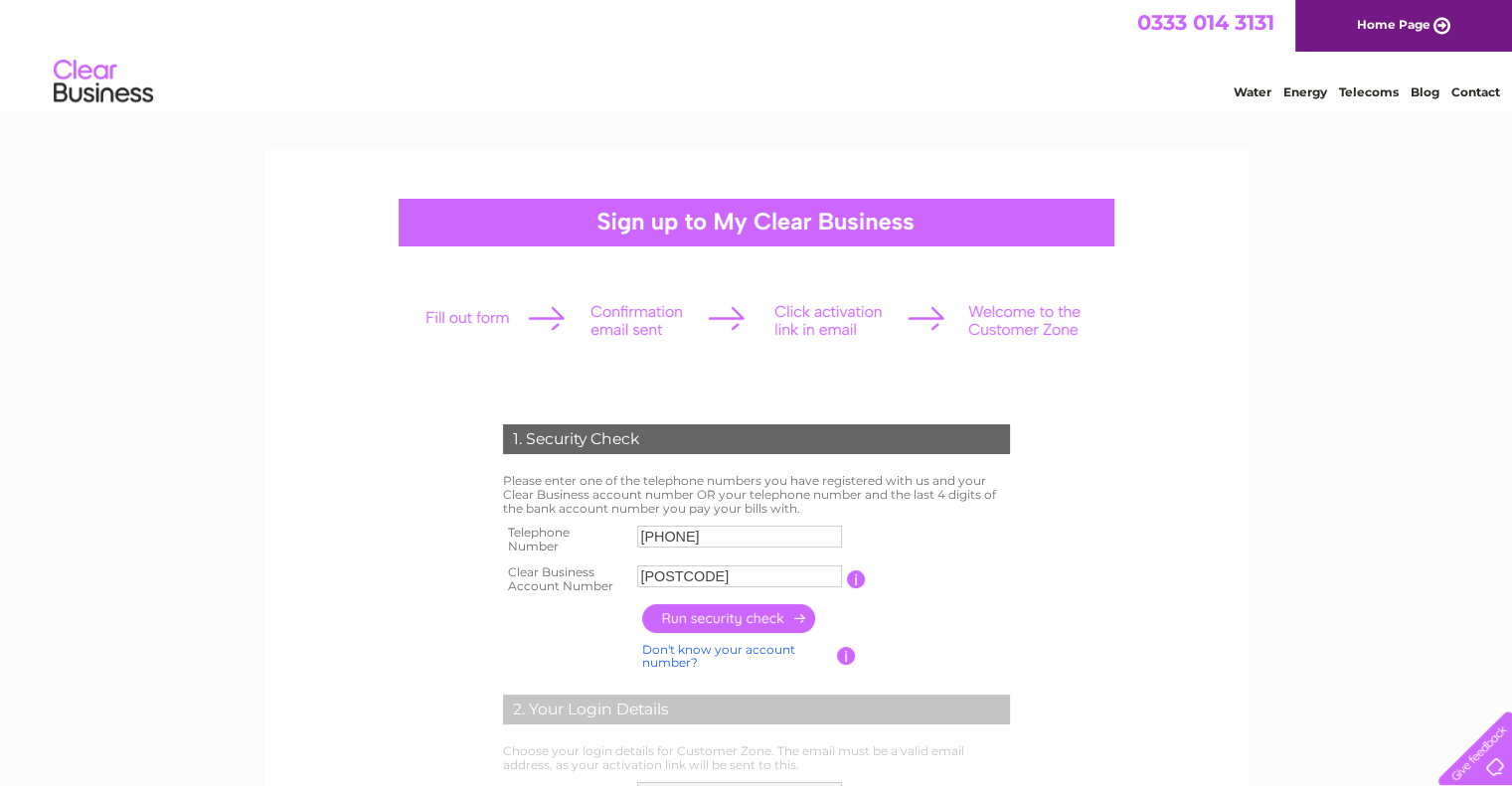 click at bounding box center (730, 618) 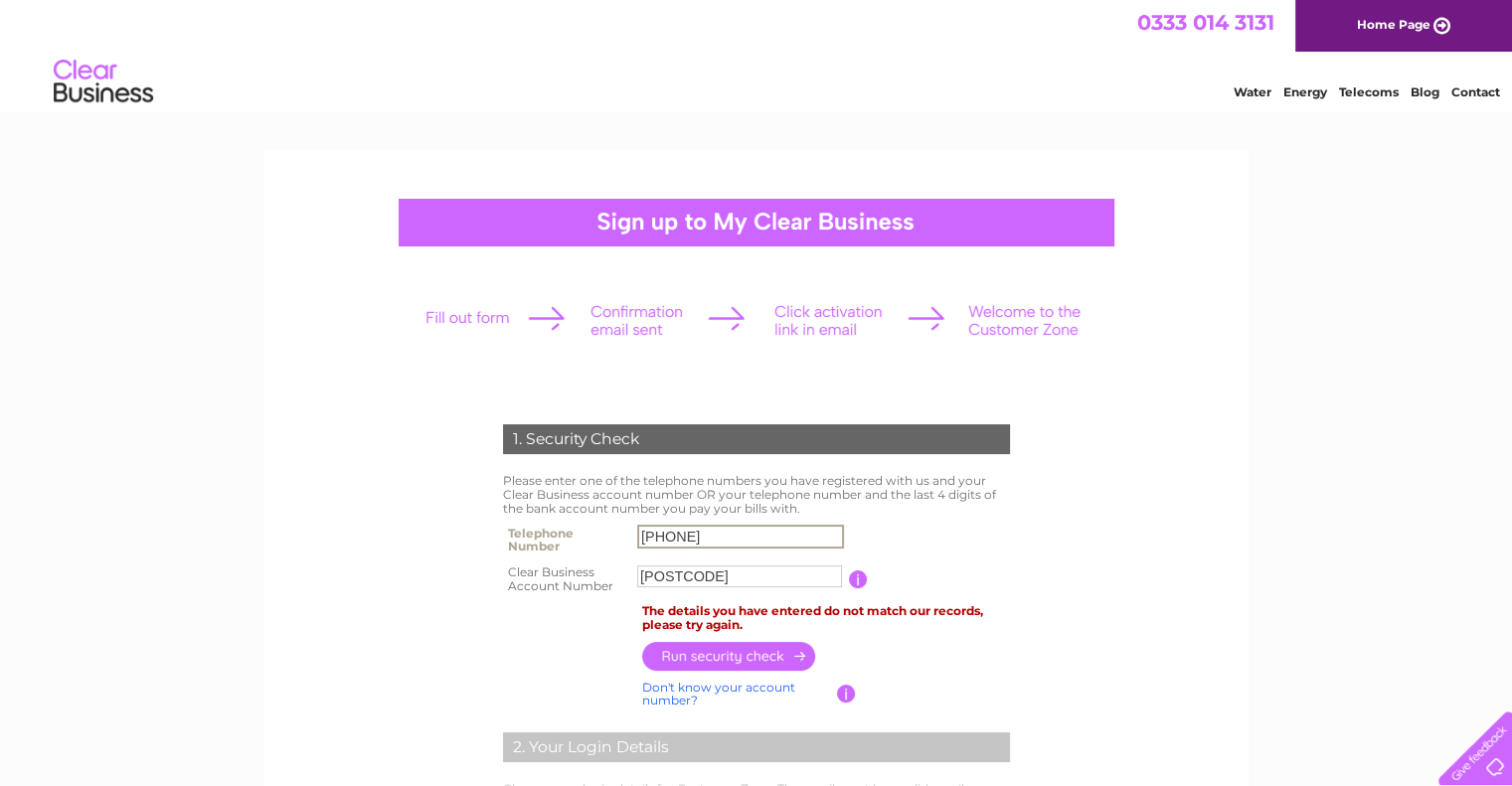 drag, startPoint x: 744, startPoint y: 532, endPoint x: 579, endPoint y: 536, distance: 165.04848 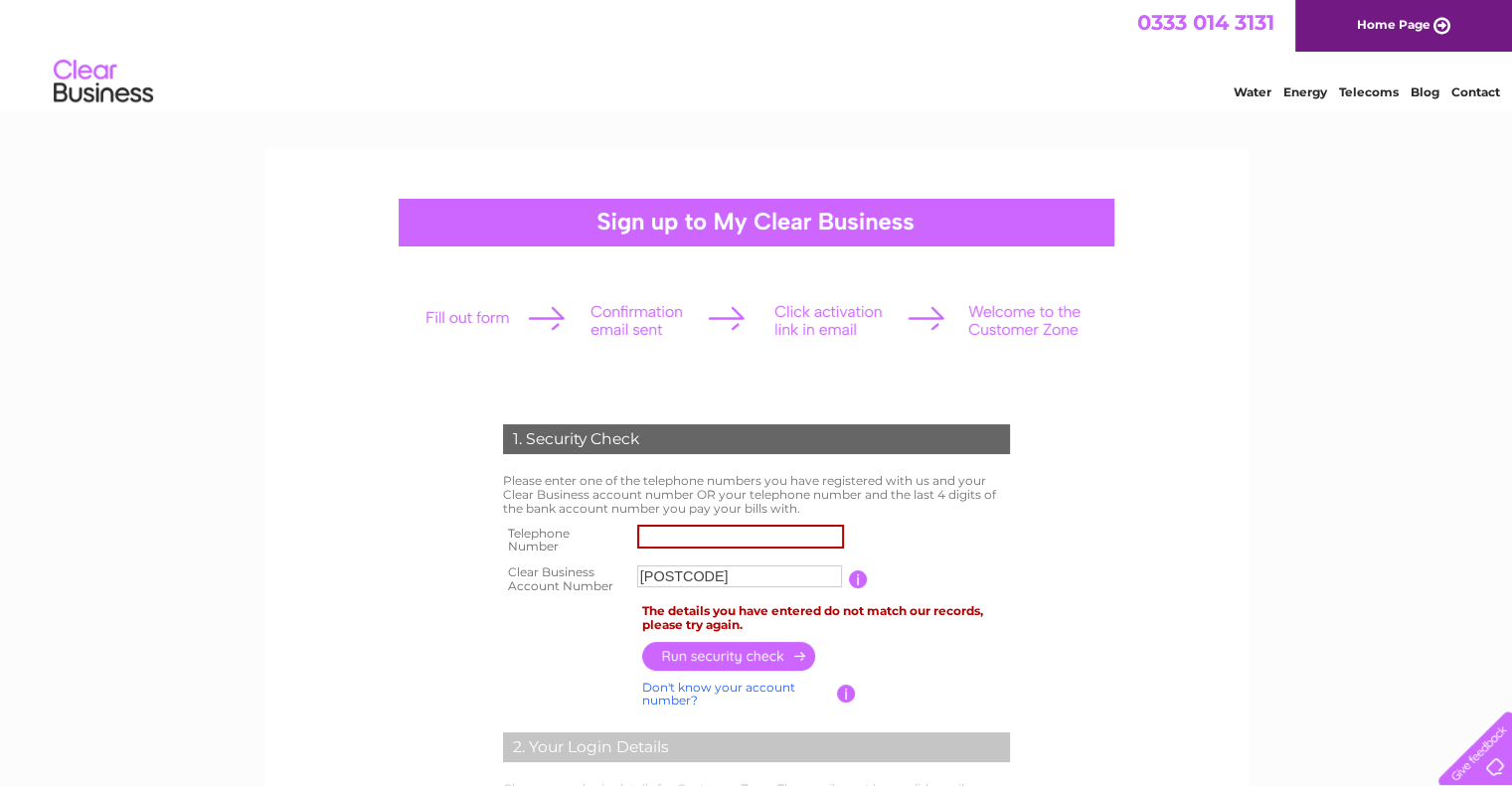click at bounding box center [730, 656] 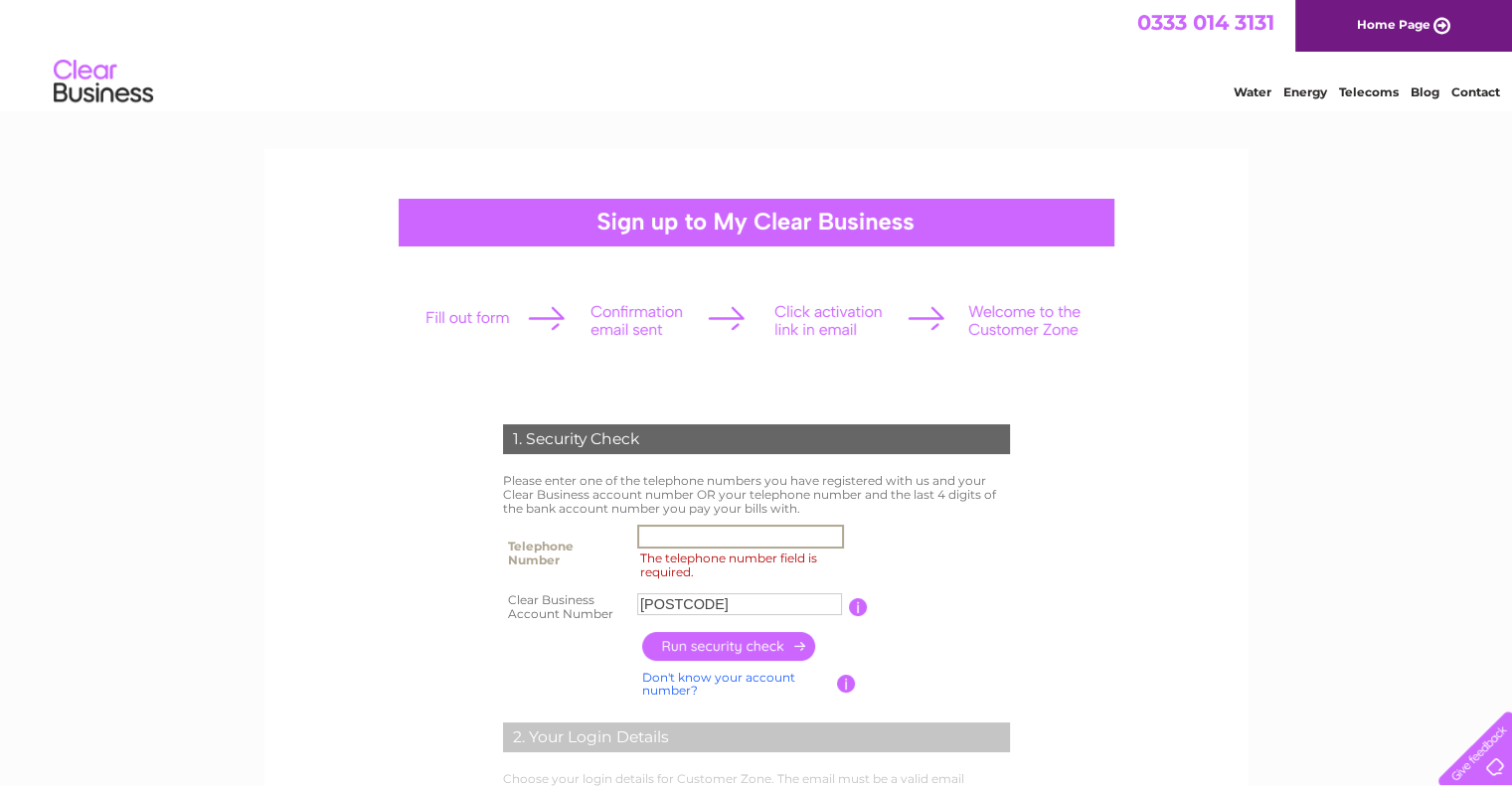click on "The telephone number field is required." at bounding box center (741, 537) 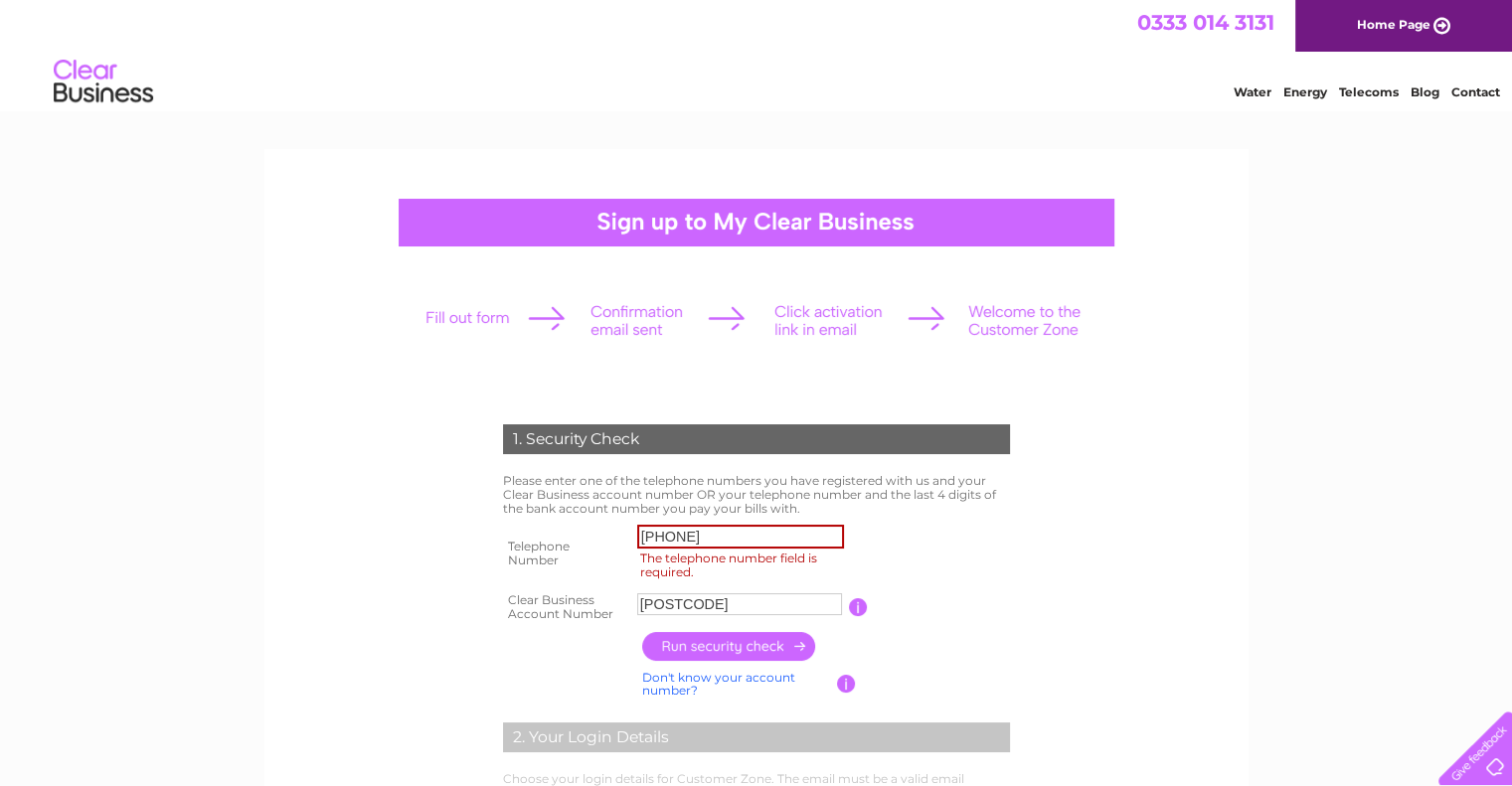 click at bounding box center [730, 646] 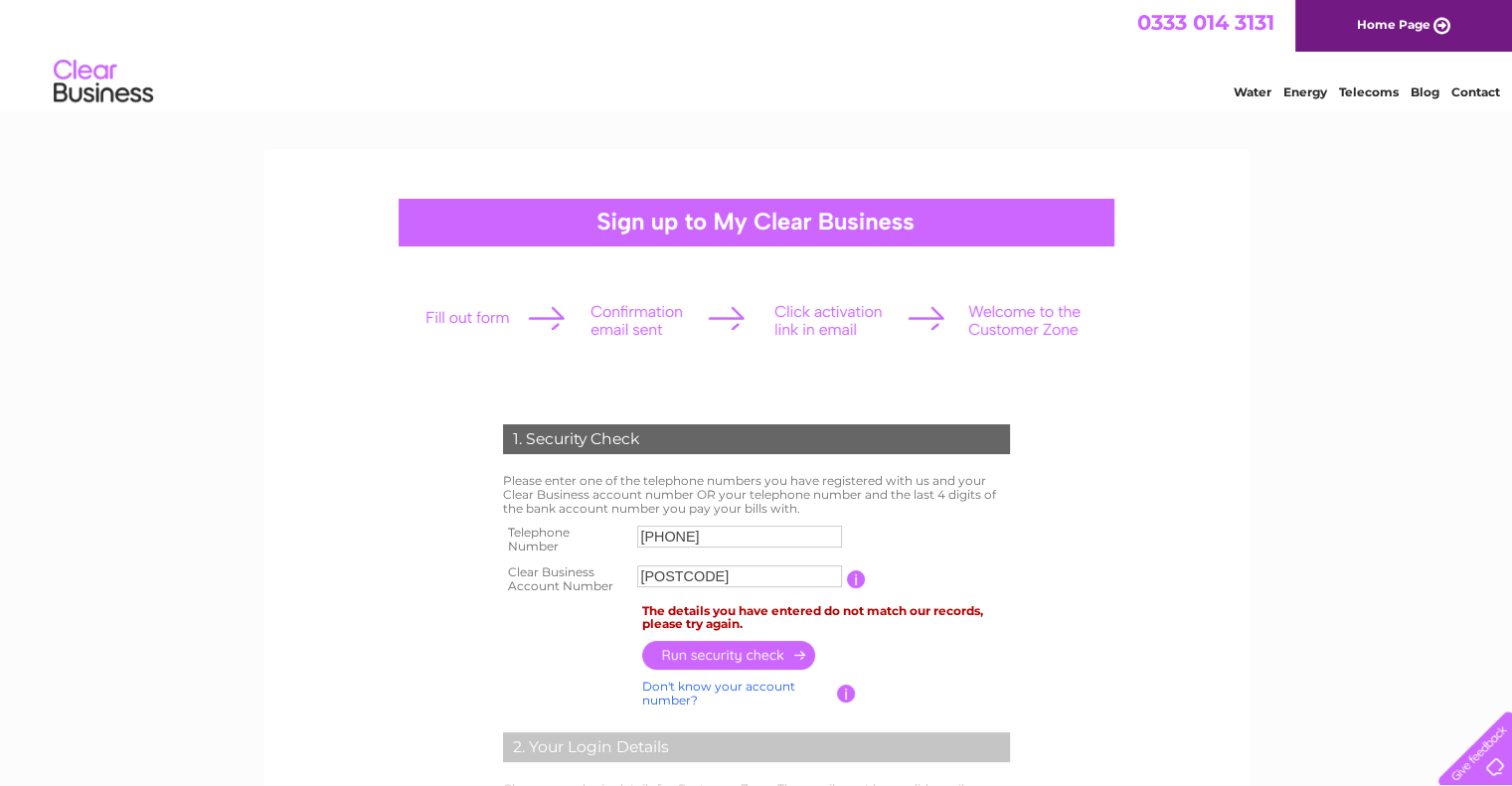 click on "01132031240" at bounding box center (740, 537) 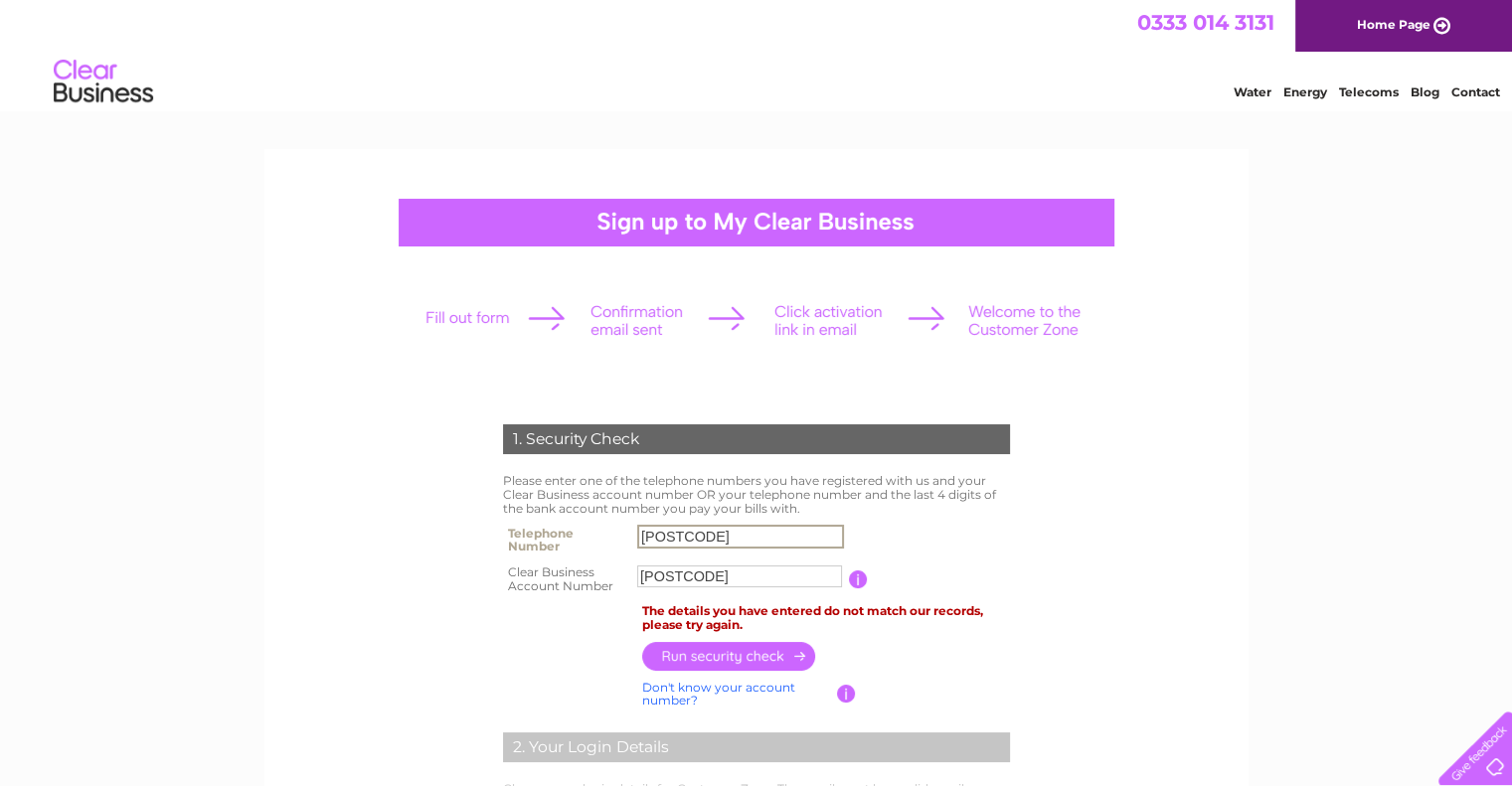 type on "01132031247" 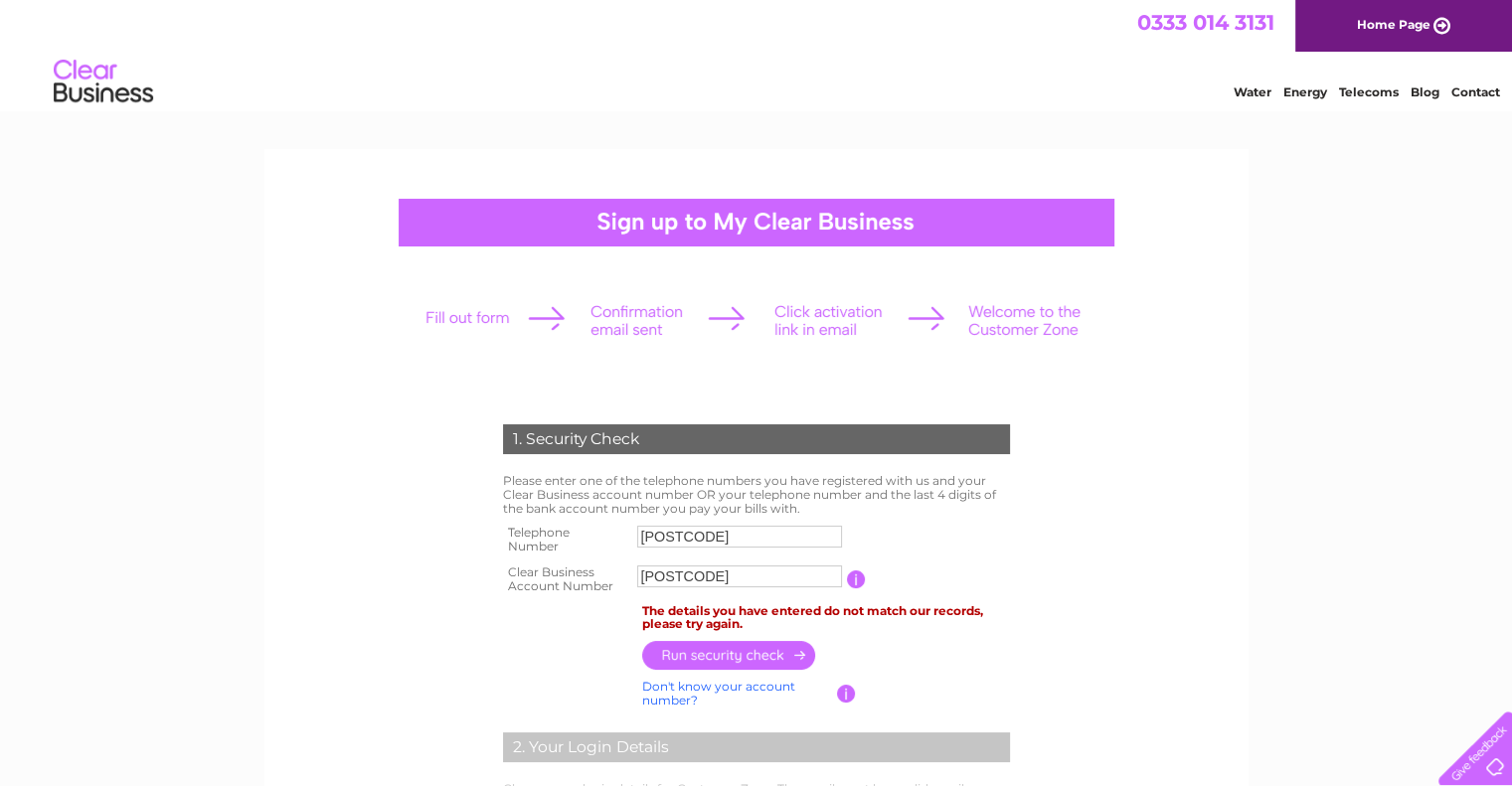 click at bounding box center [730, 655] 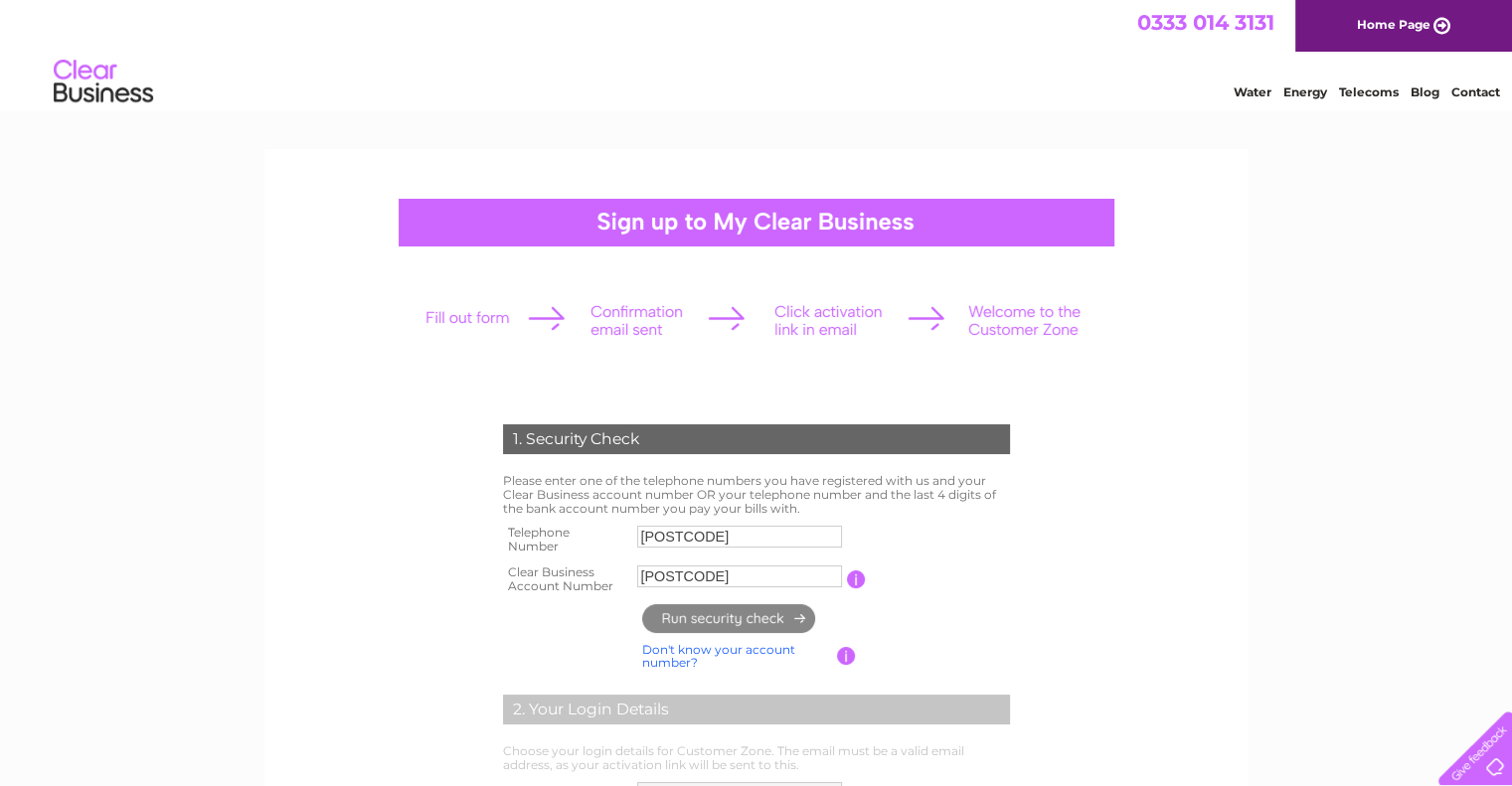 type on "ac******@ca*********" 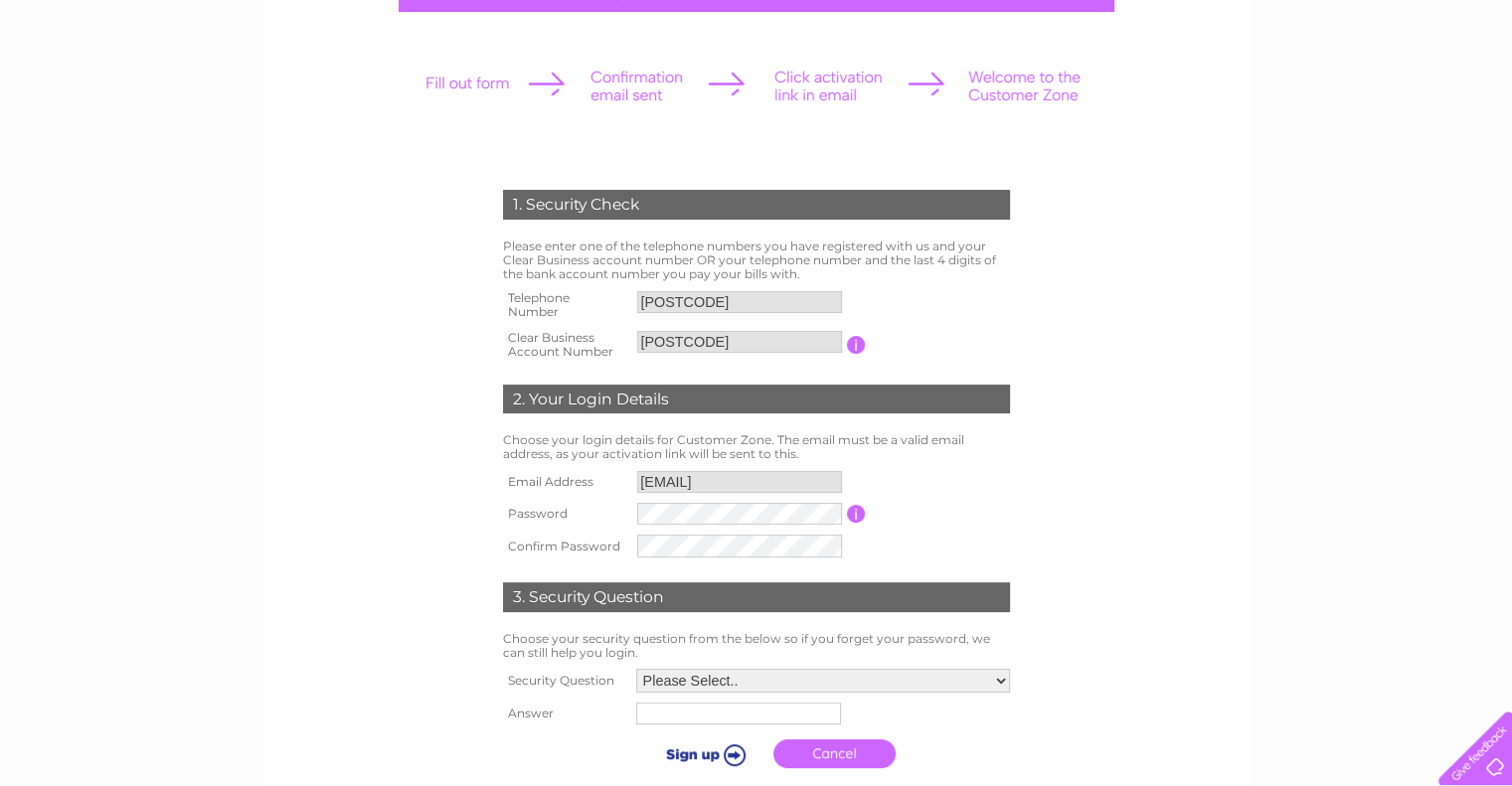 scroll, scrollTop: 359, scrollLeft: 0, axis: vertical 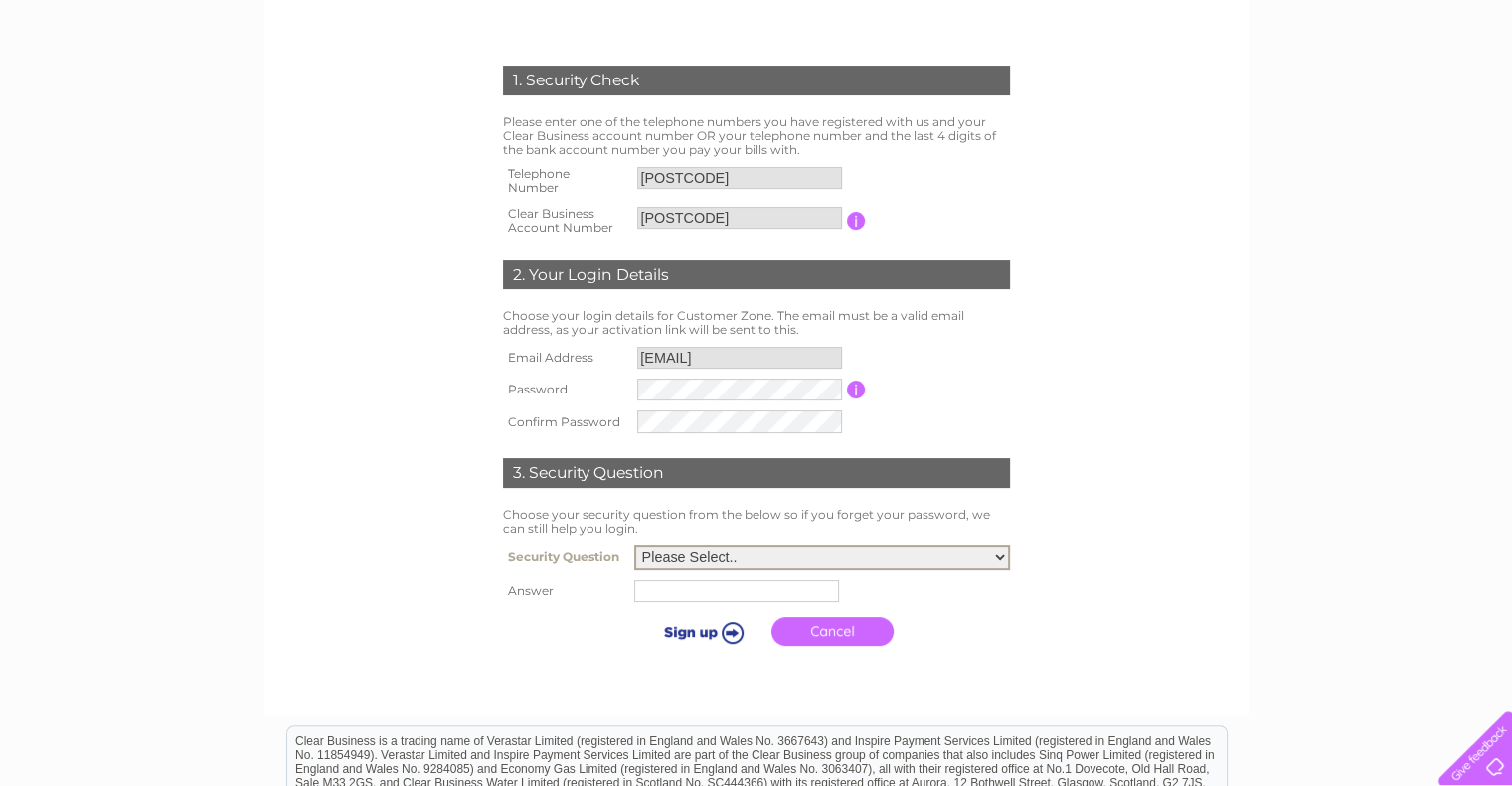 click on "Please Select..
In what town or city was your first job?
In what town or city did you meet your spouse/partner?
In what town or city did your mother and father meet?
What street did you live on as a child?
What was the name of your first pet?
Who was your childhood hero?" at bounding box center [822, 557] 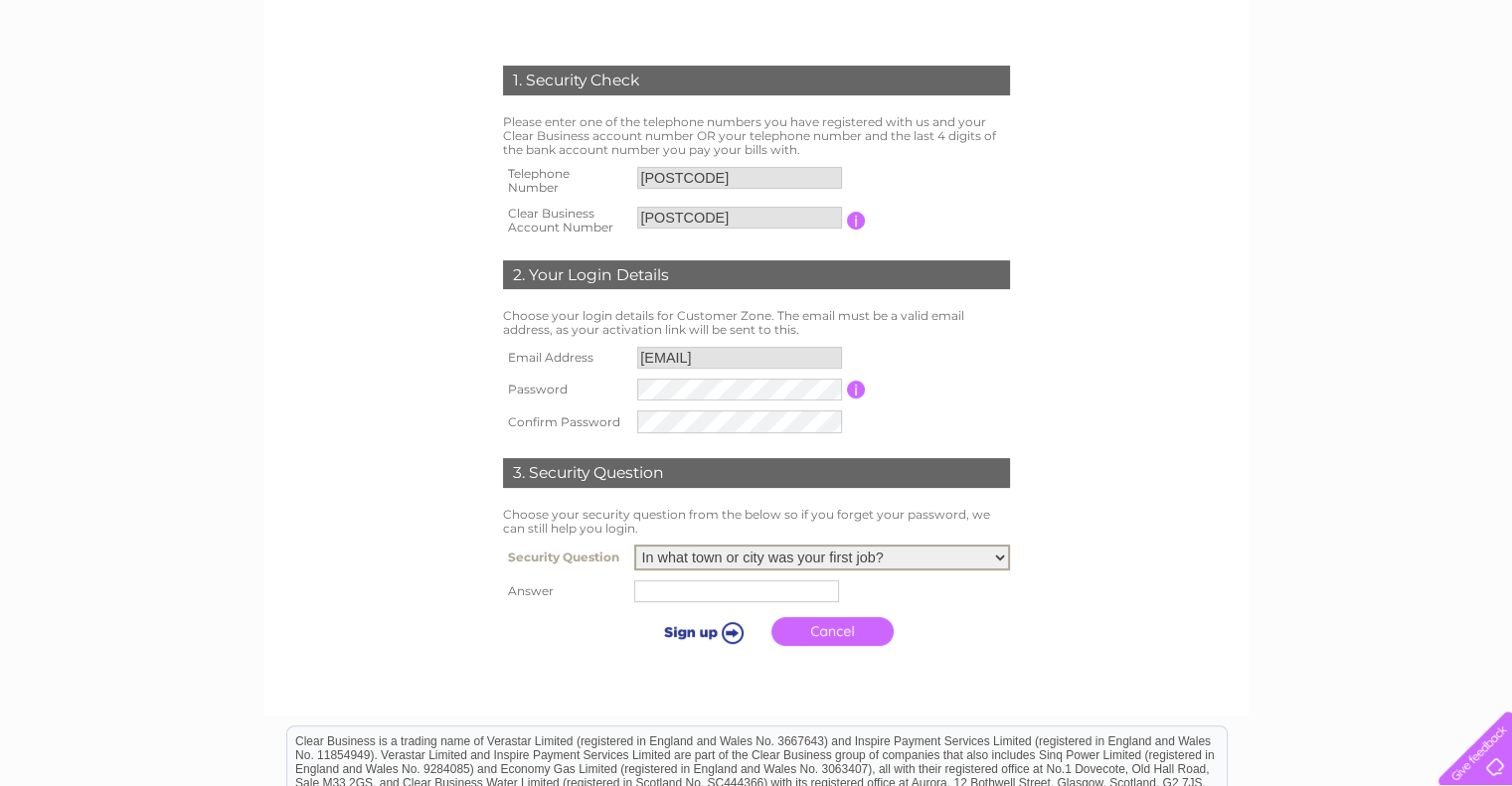 click at bounding box center [737, 591] 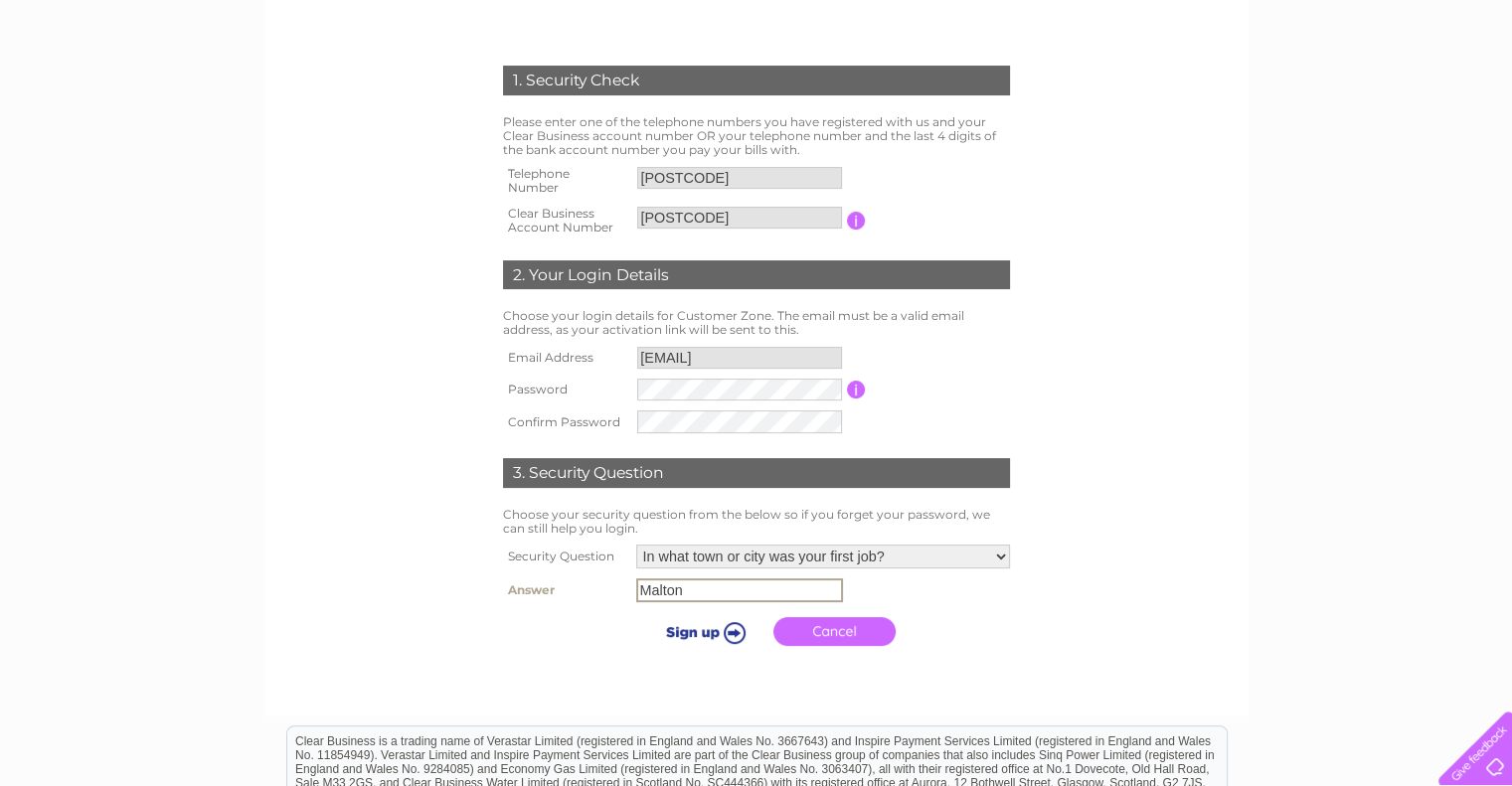 type on "Malton" 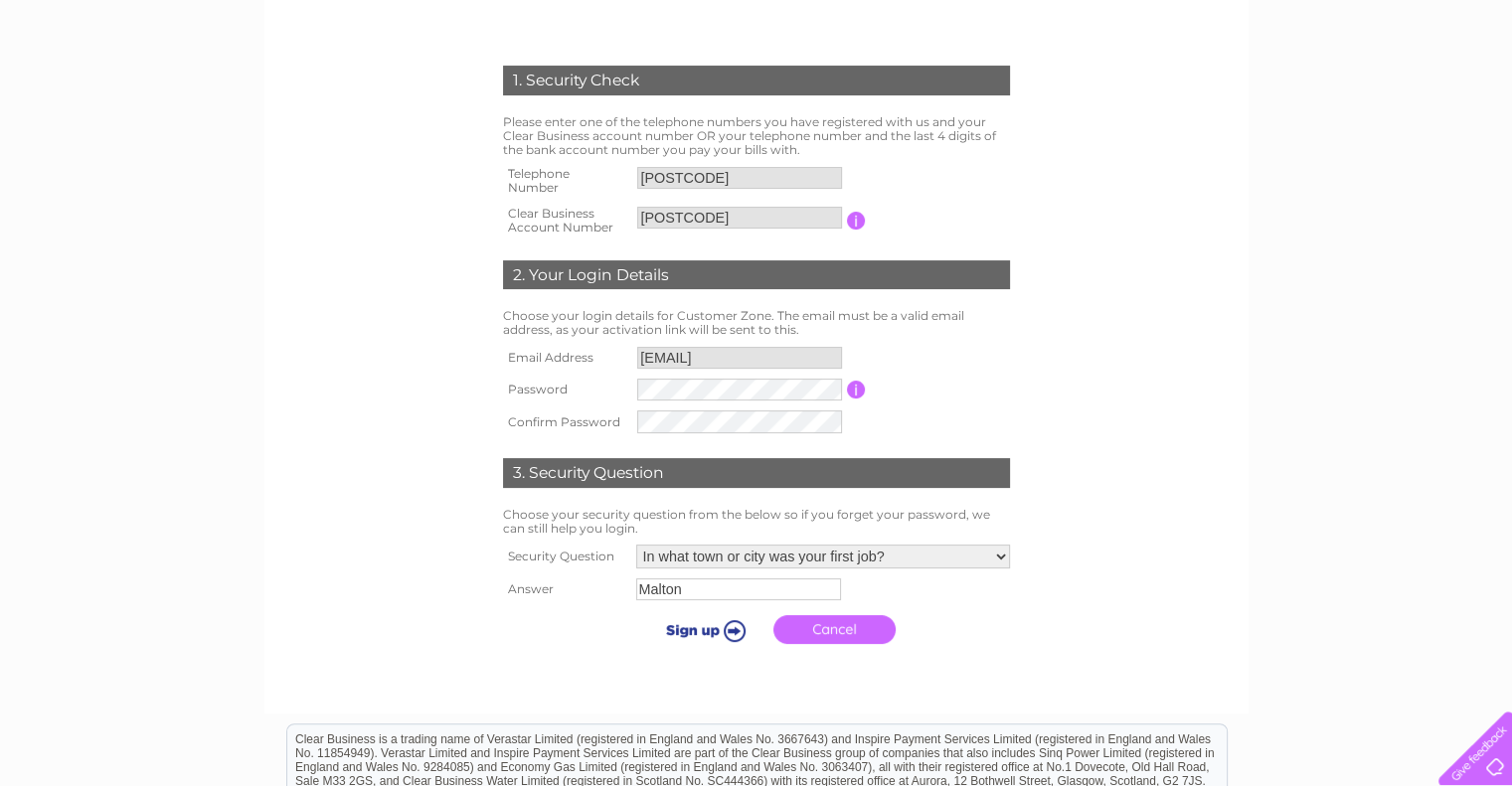 click at bounding box center (702, 630) 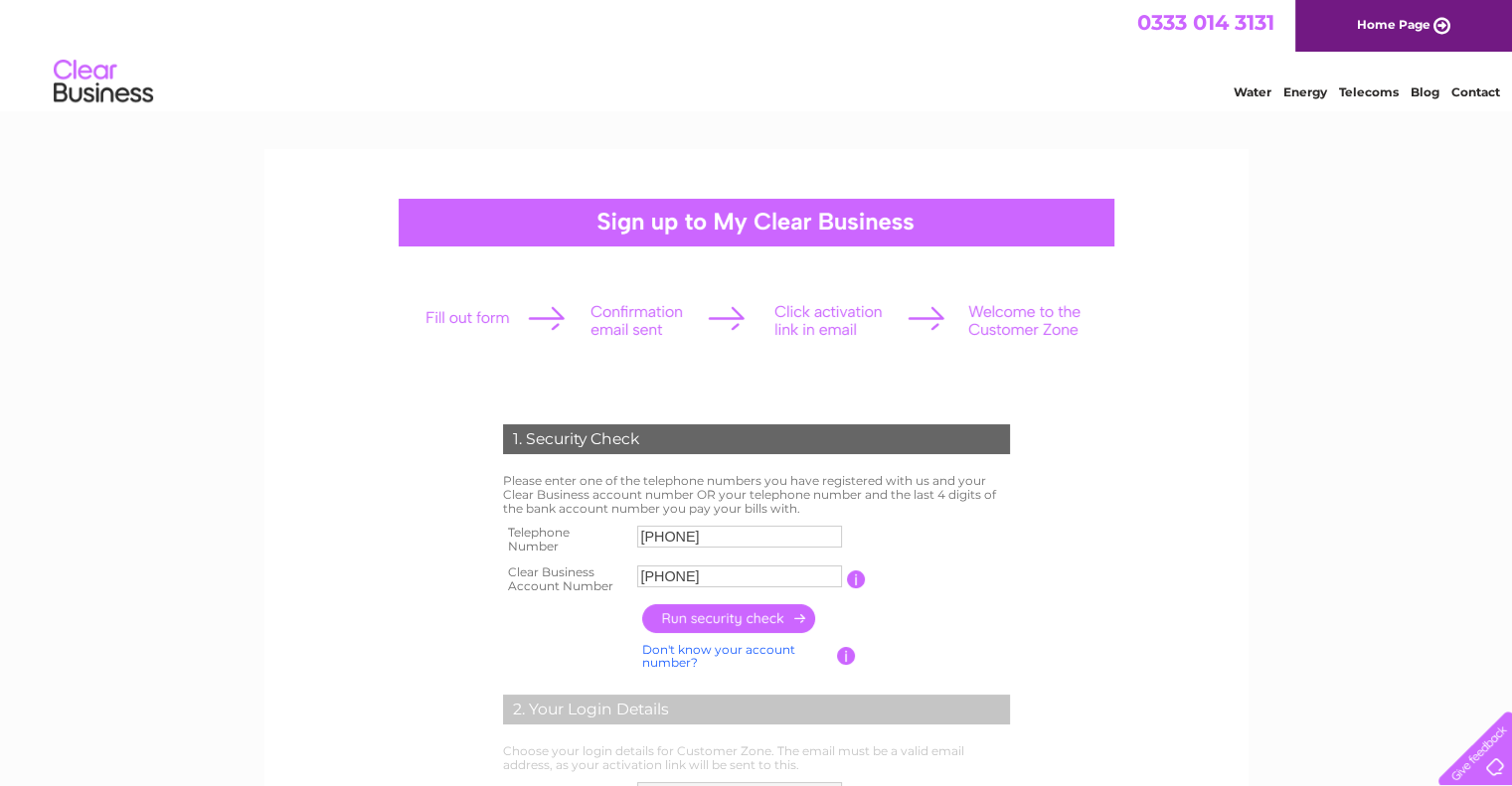 scroll, scrollTop: 0, scrollLeft: 0, axis: both 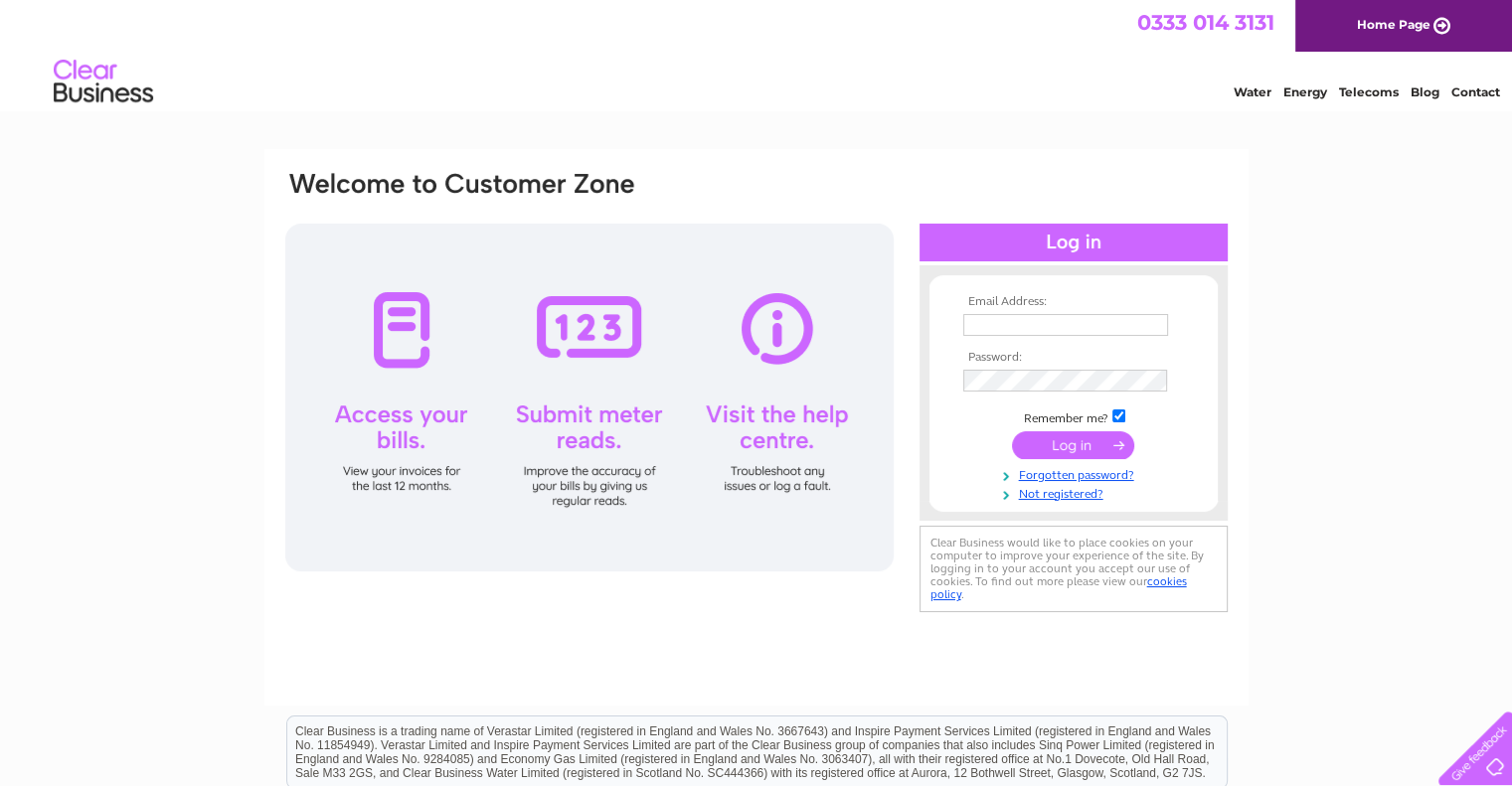 click at bounding box center [1066, 325] 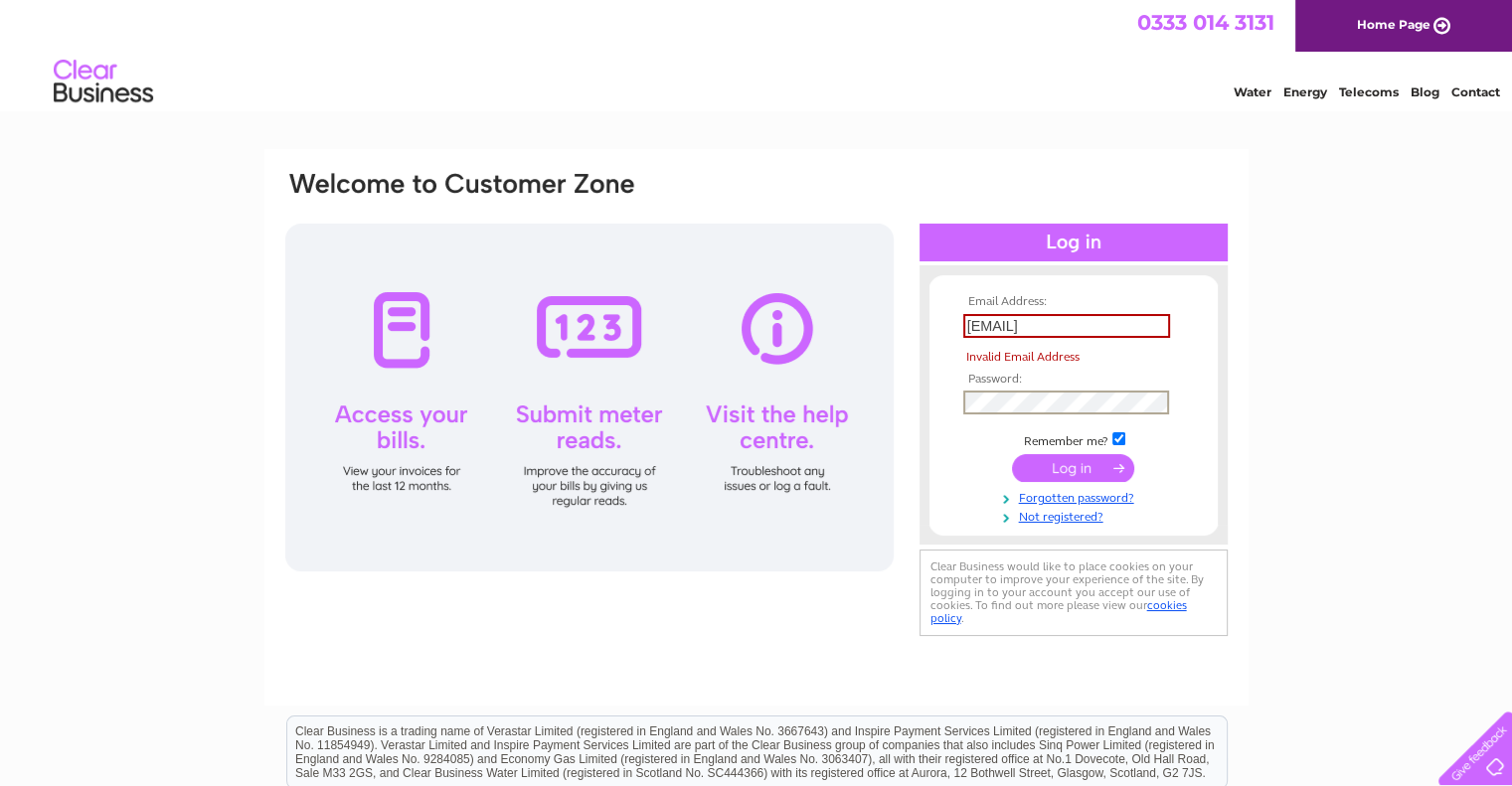 click on "Email Address:
ac******@ca*********
Invalid Email Address
Password:
Remember me?" at bounding box center [1074, 409] 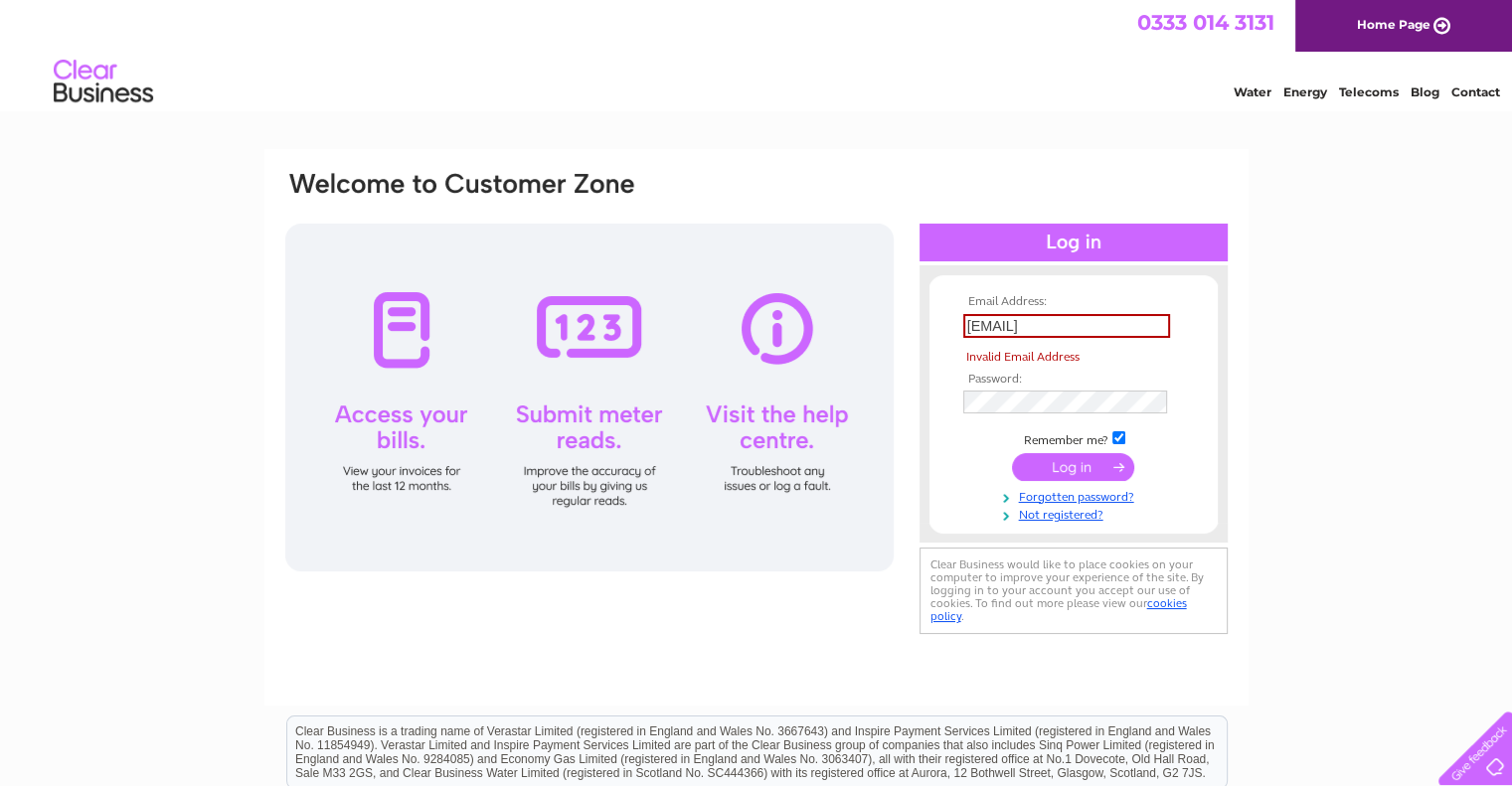click at bounding box center [1073, 467] 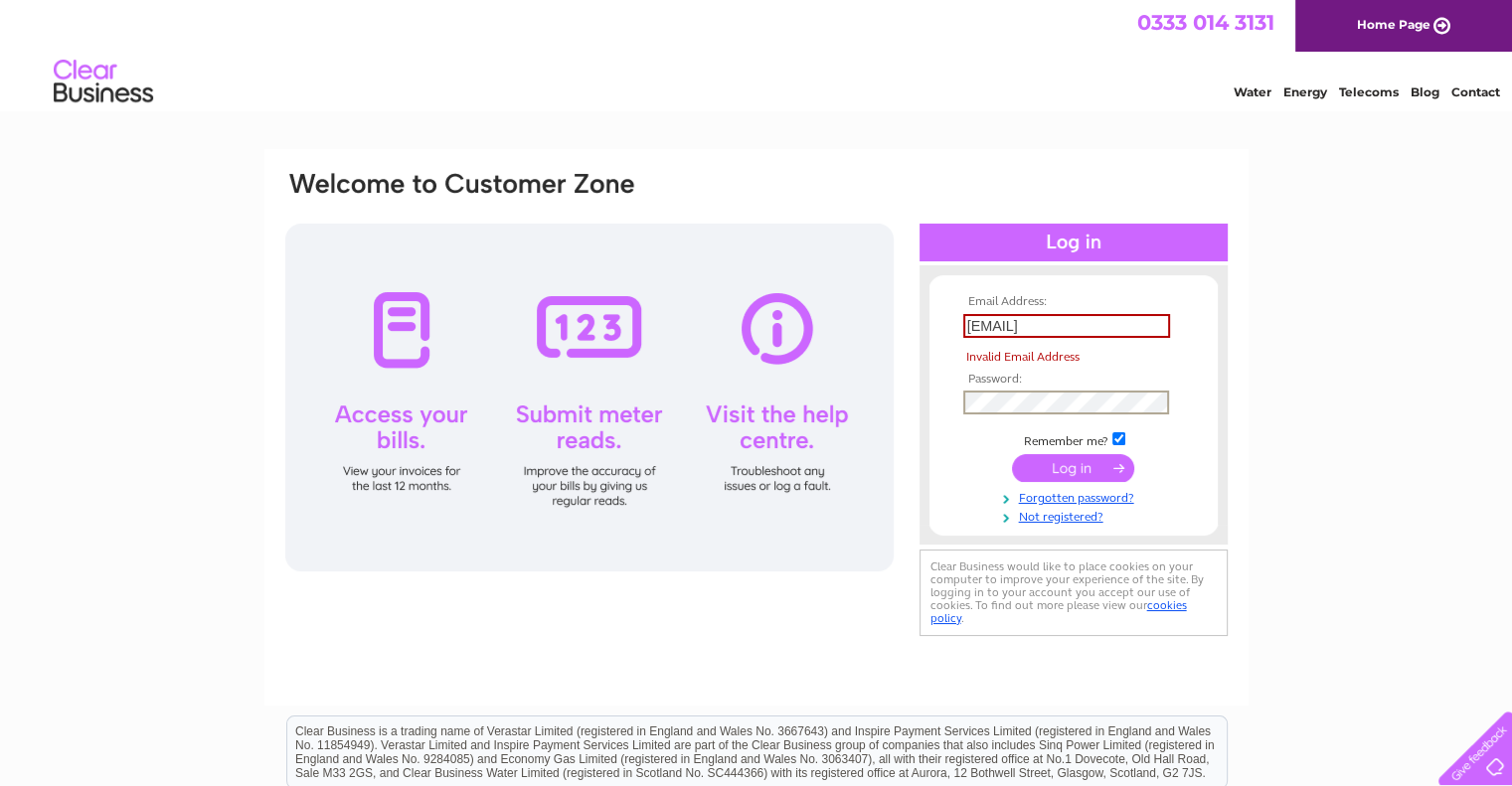 click on "Email Address:
ac******@ca*********
Invalid Email Address
Password:" at bounding box center (756, 404) 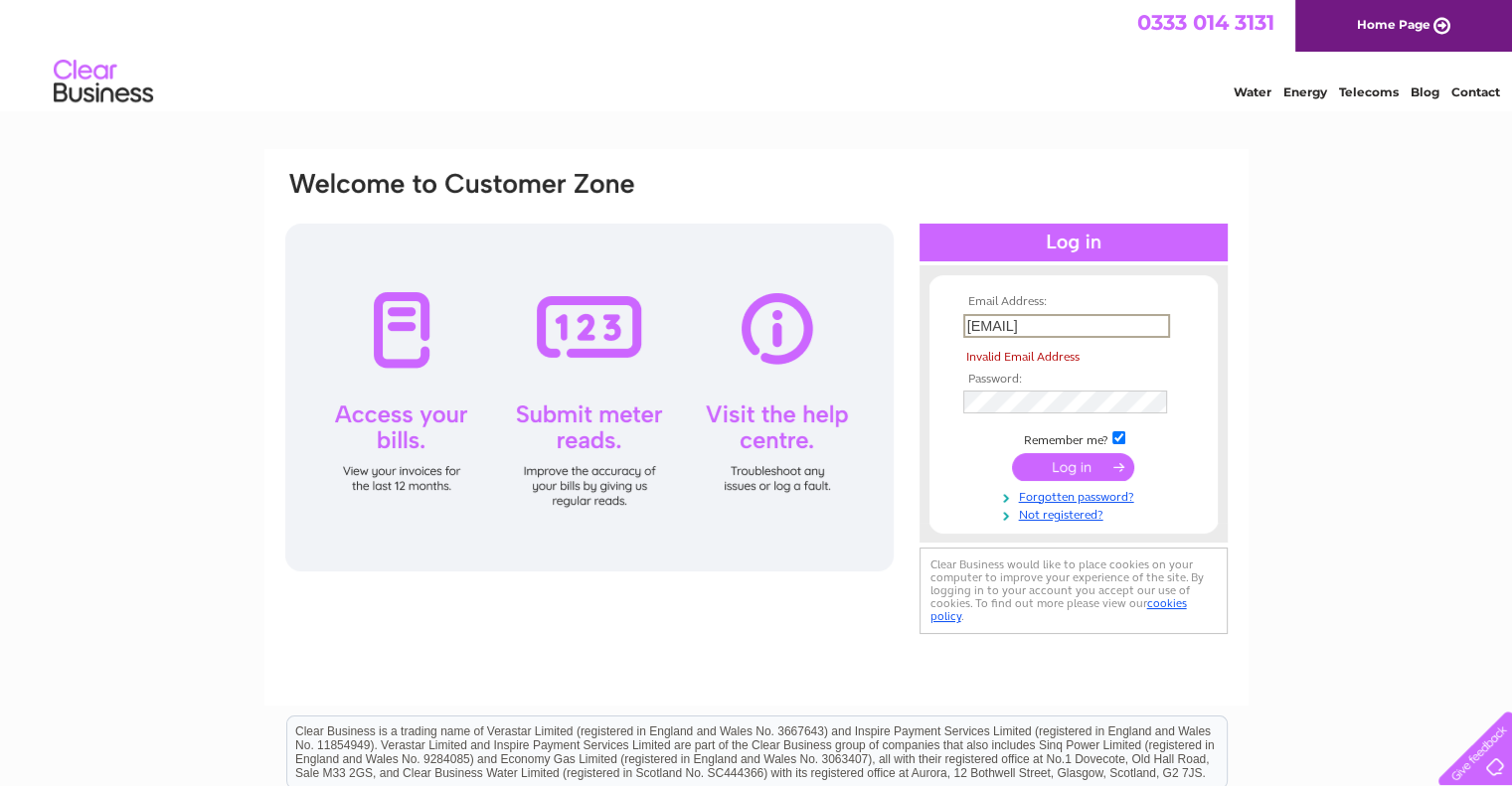 drag, startPoint x: 1113, startPoint y: 319, endPoint x: 827, endPoint y: 319, distance: 286 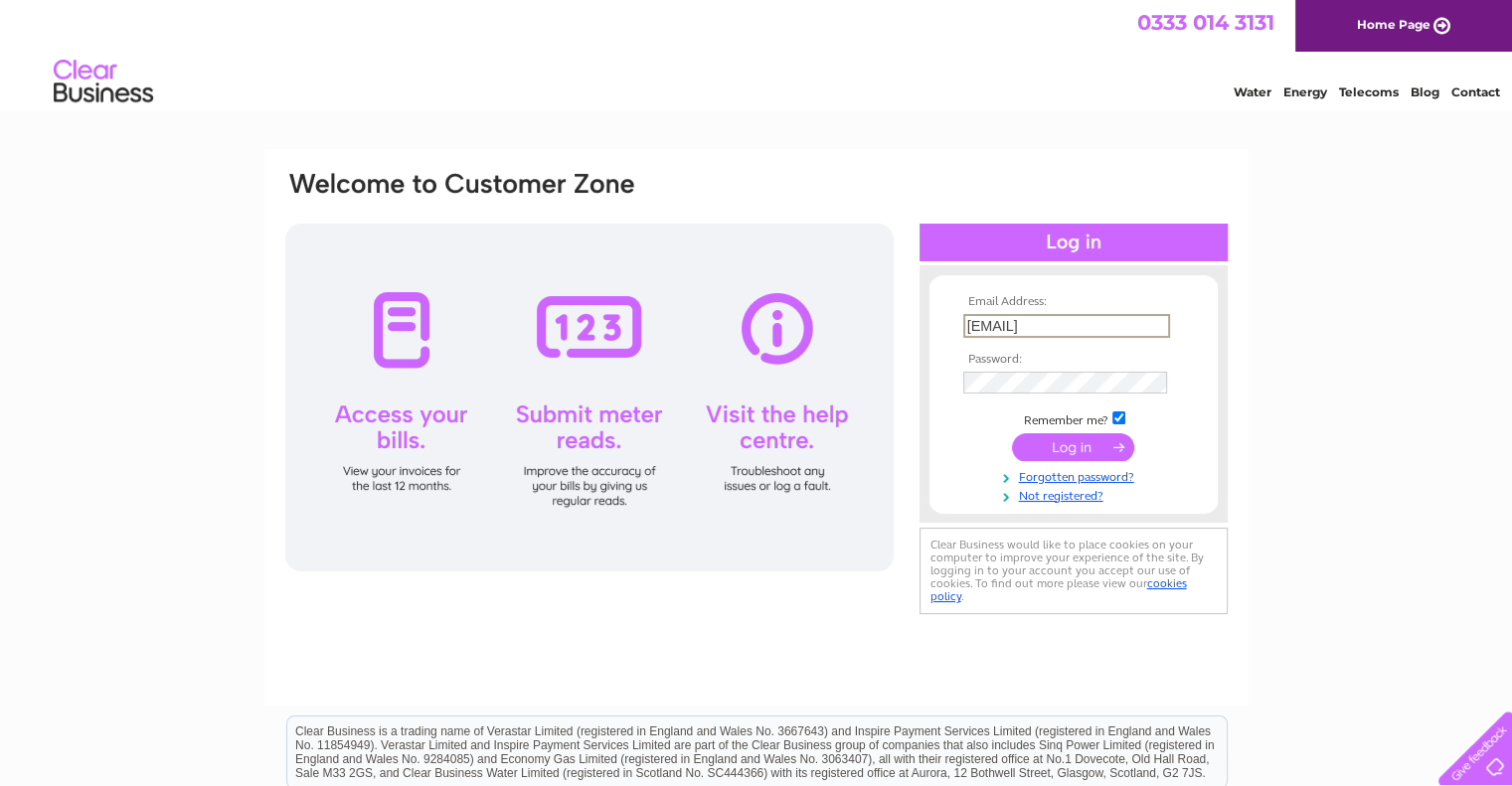 type on "[EMAIL]" 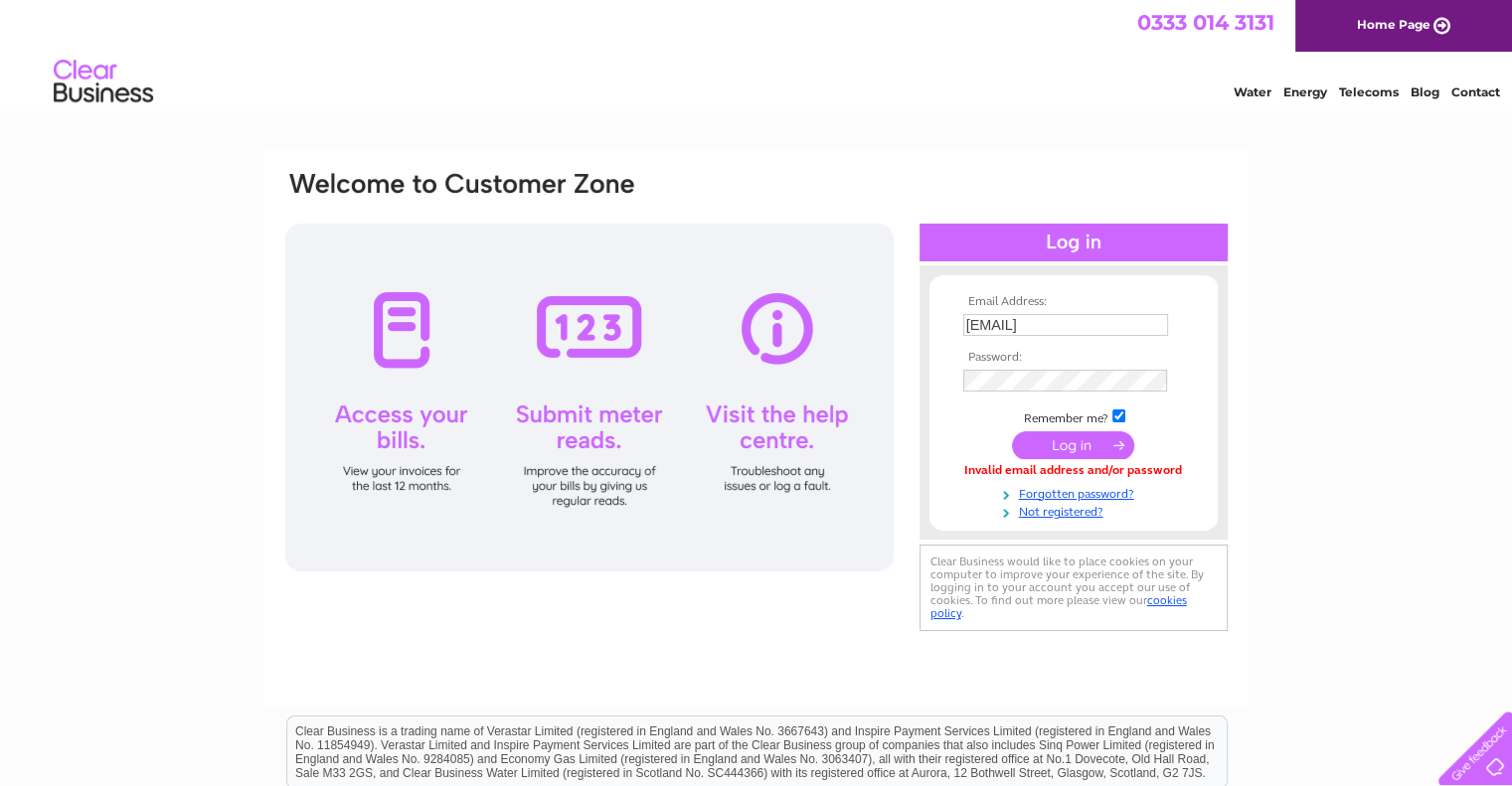 scroll, scrollTop: 0, scrollLeft: 0, axis: both 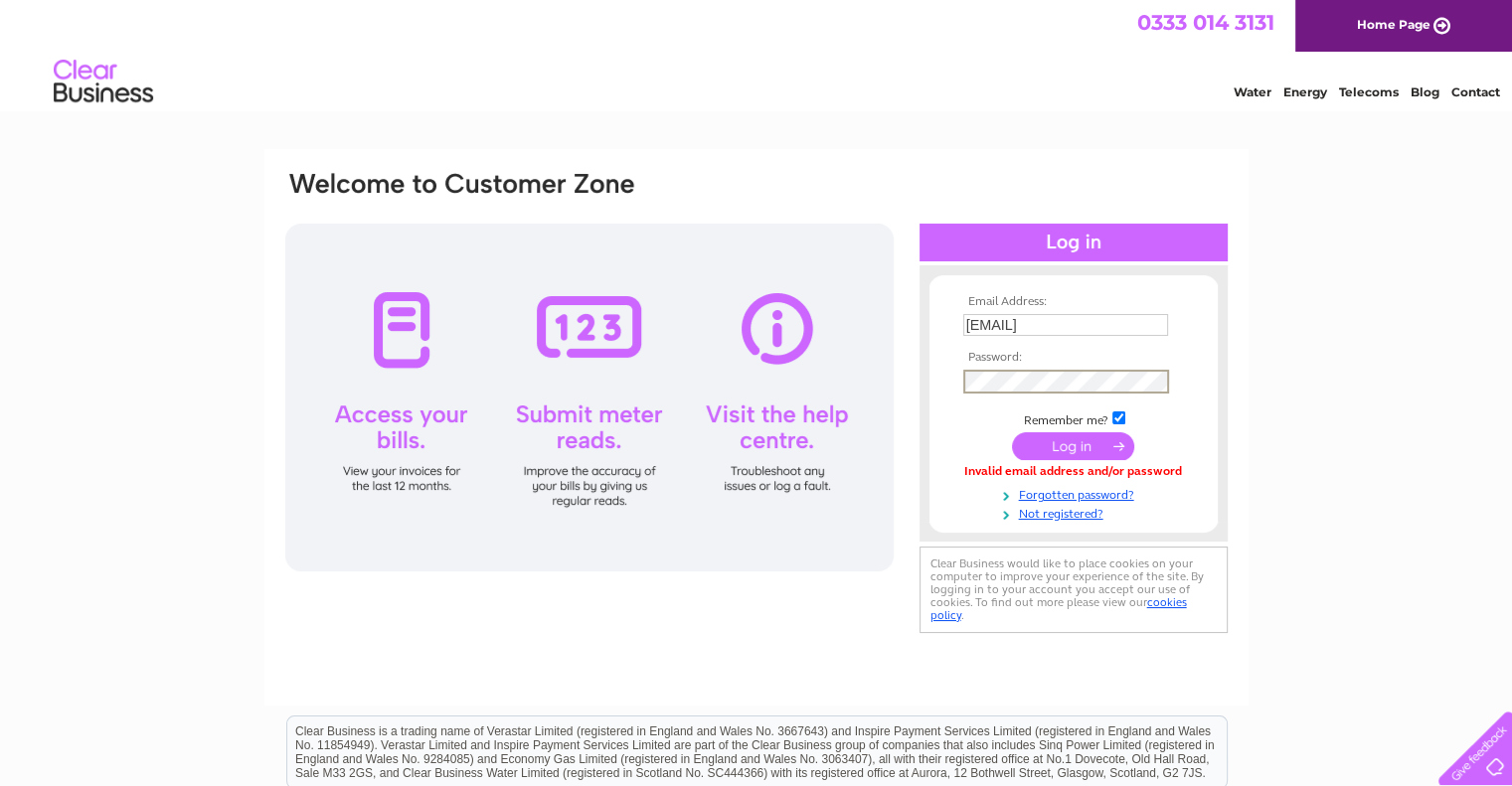 click on "[EMAIL]" at bounding box center (1066, 325) 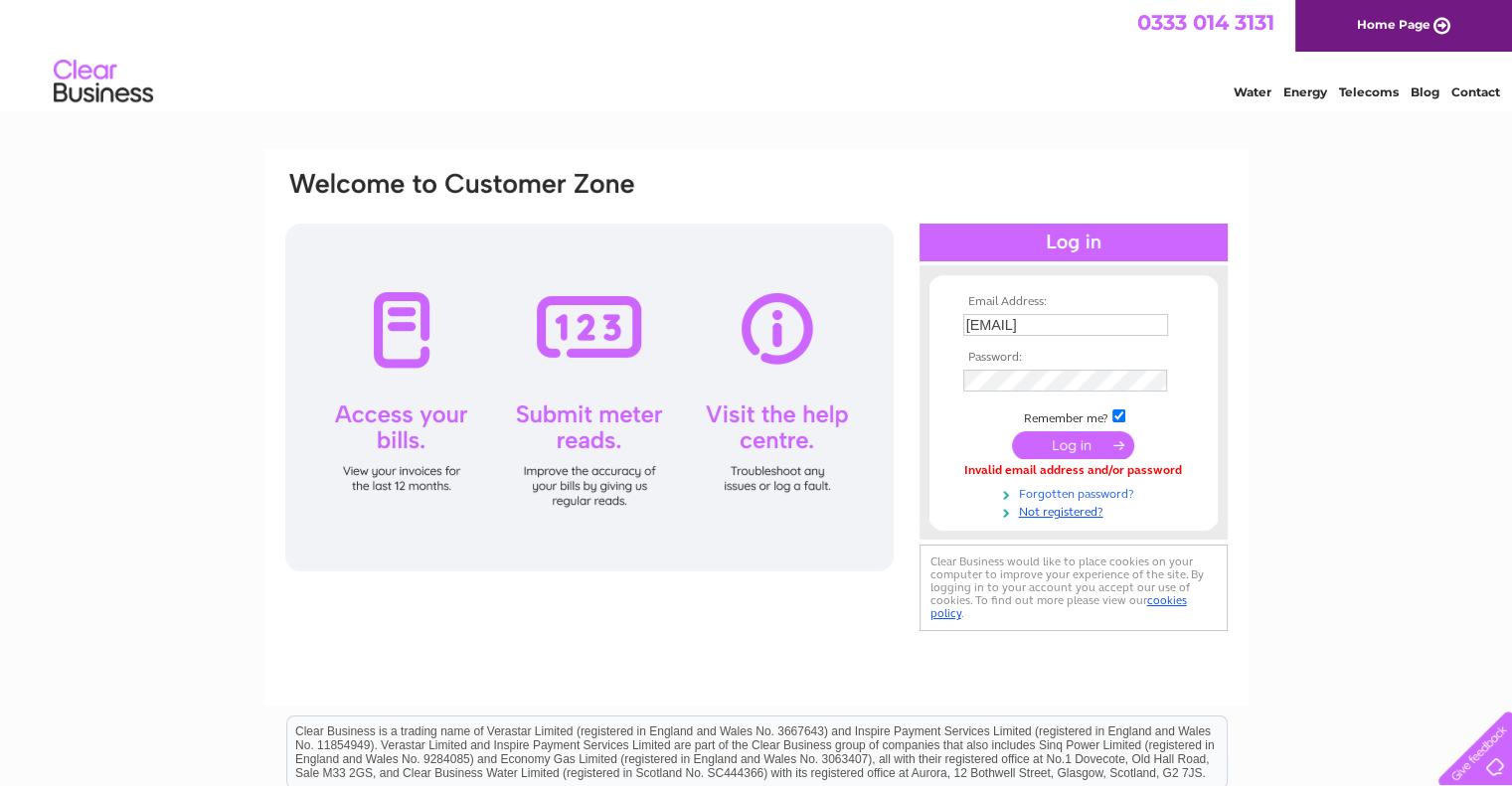 click on "Forgotten password?" at bounding box center (1076, 492) 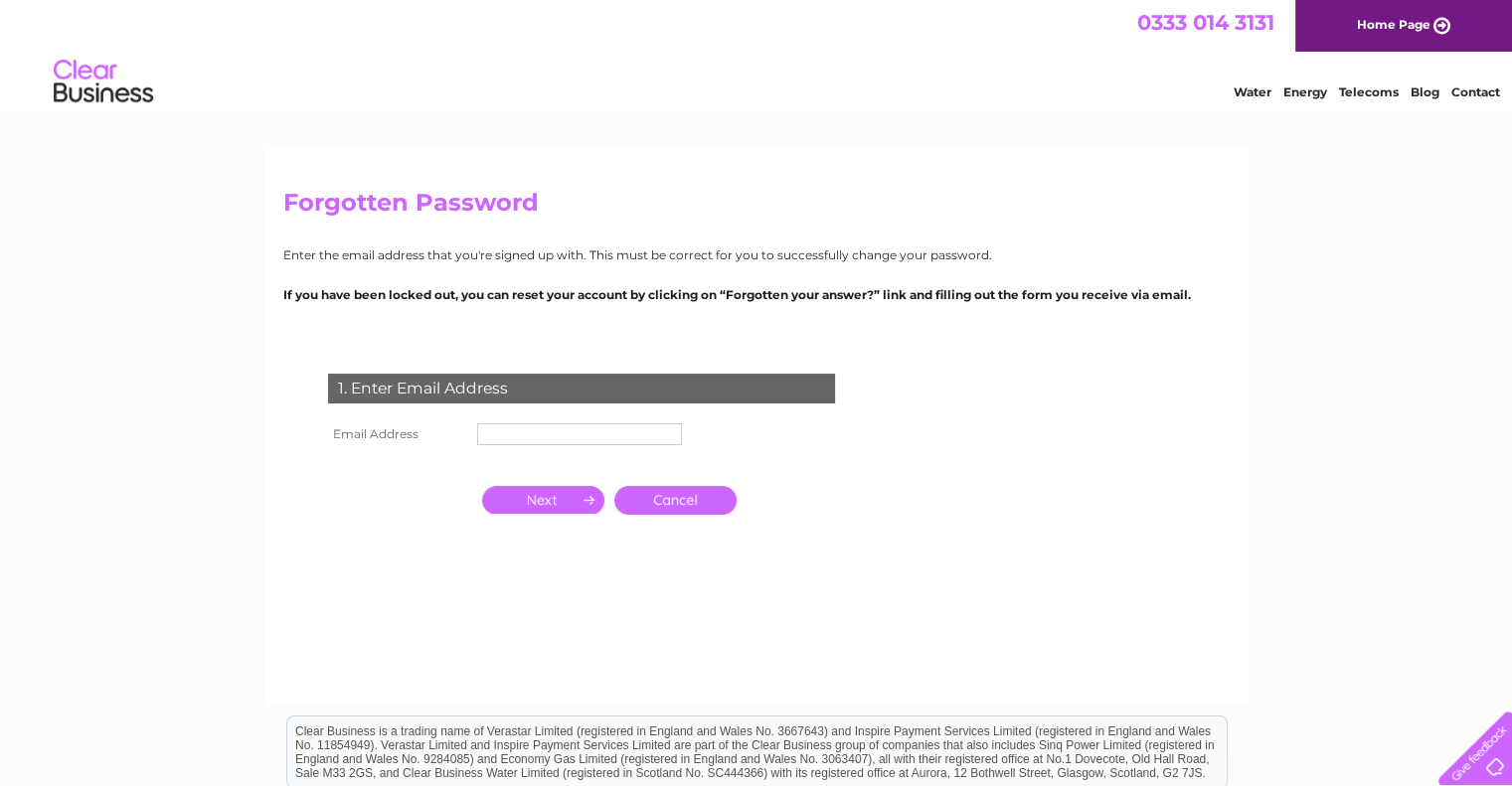 scroll, scrollTop: 0, scrollLeft: 0, axis: both 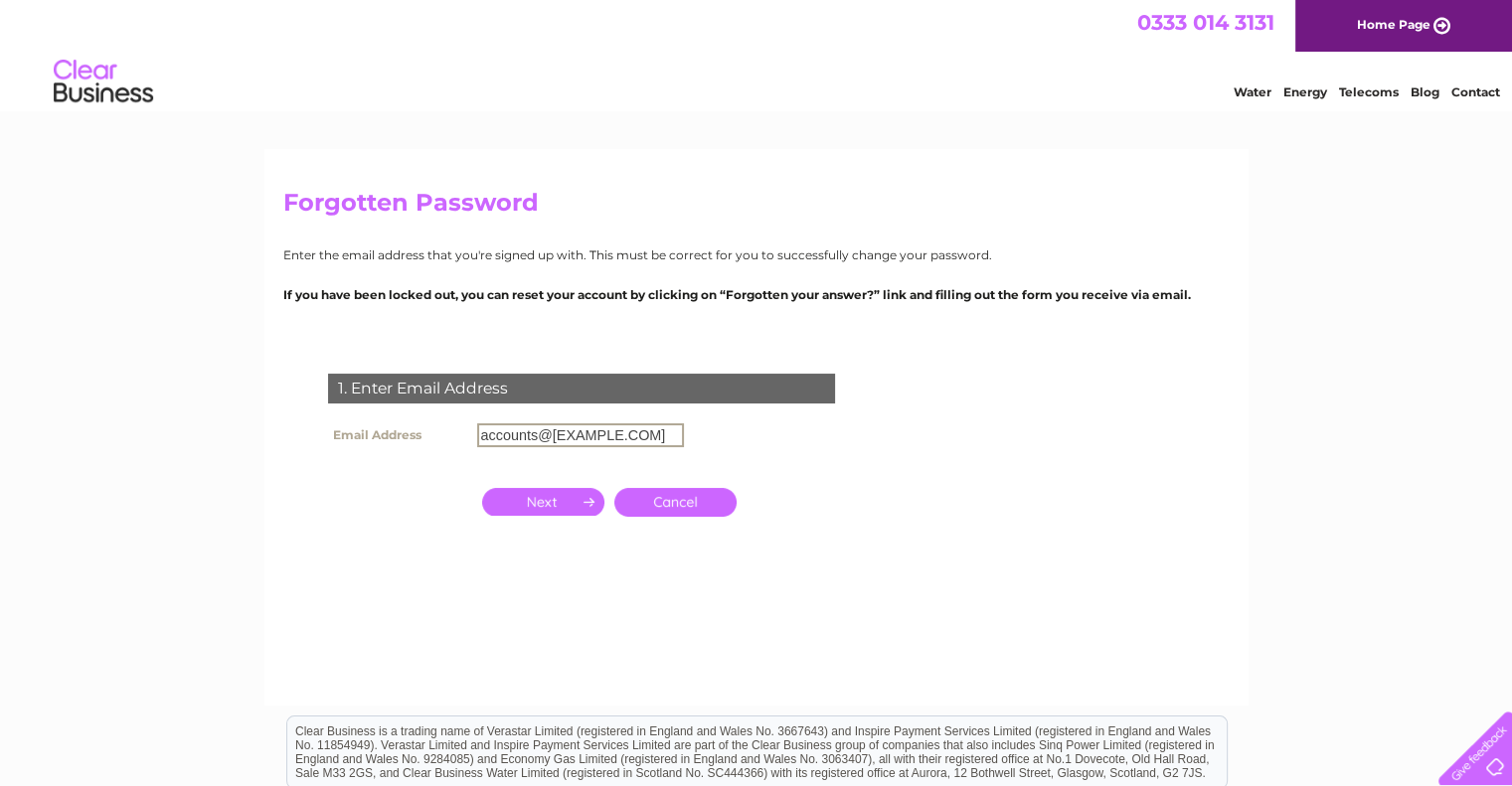 type on "[EMAIL]" 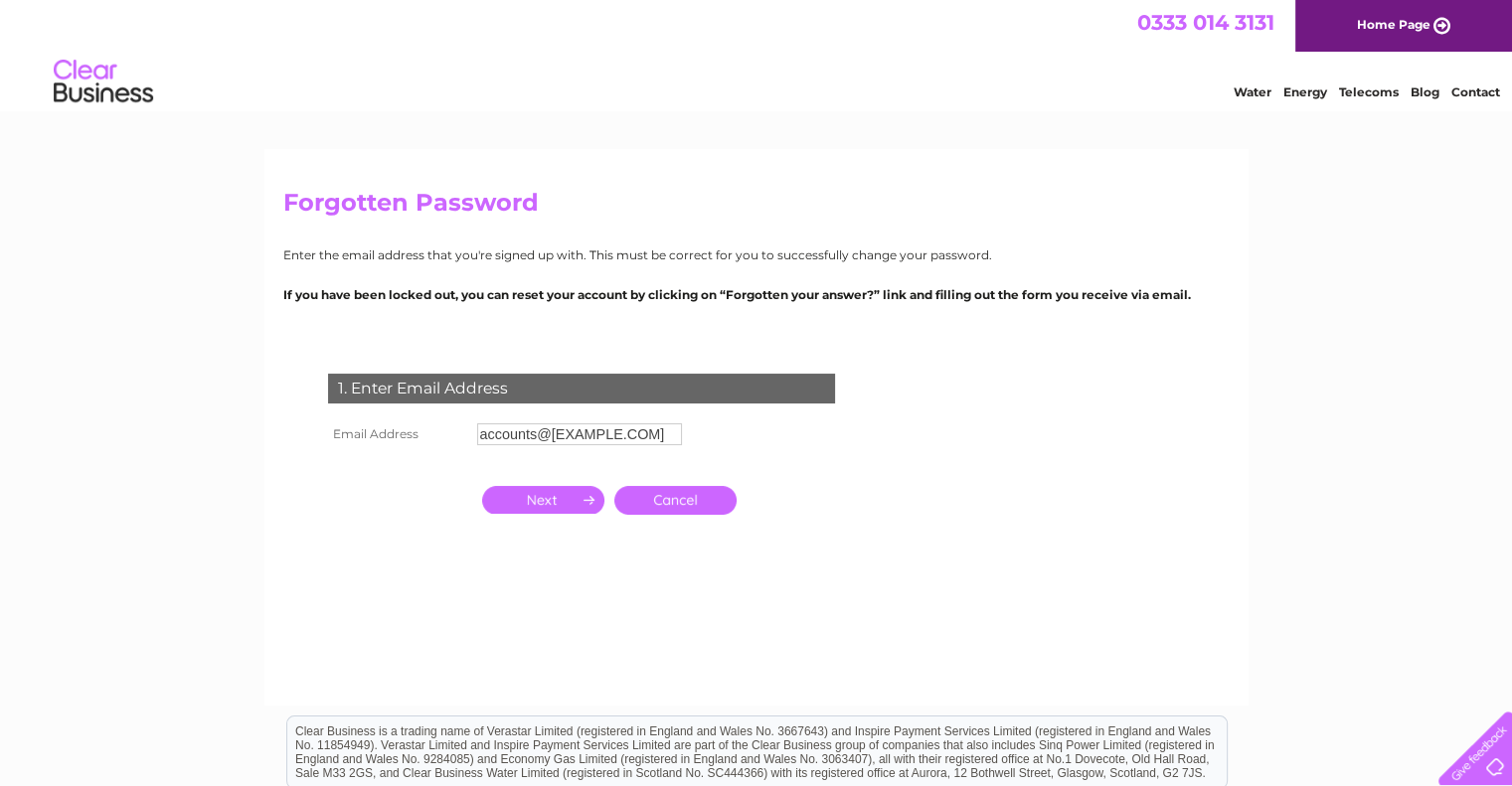 click at bounding box center (543, 500) 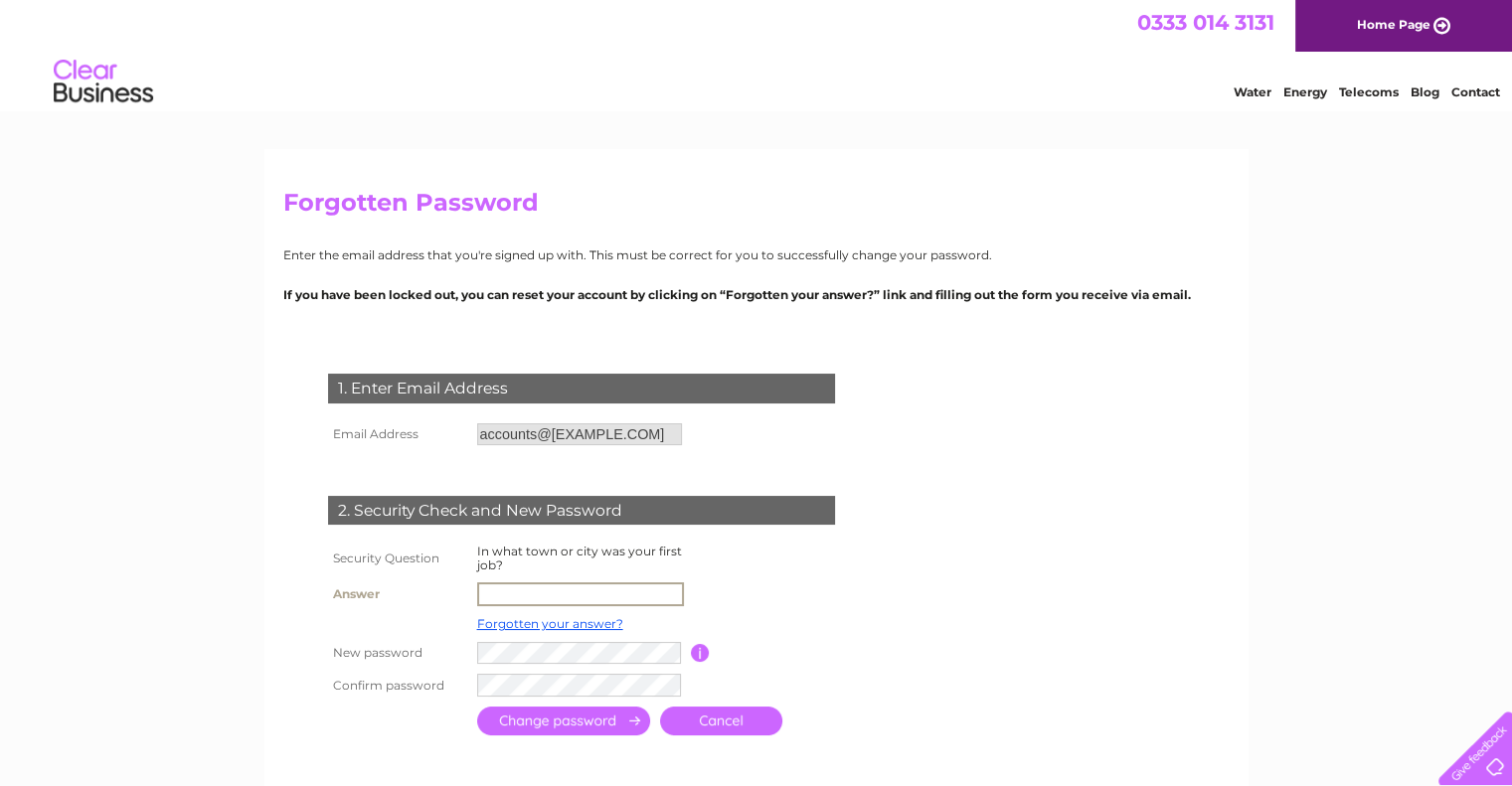 click at bounding box center [581, 594] 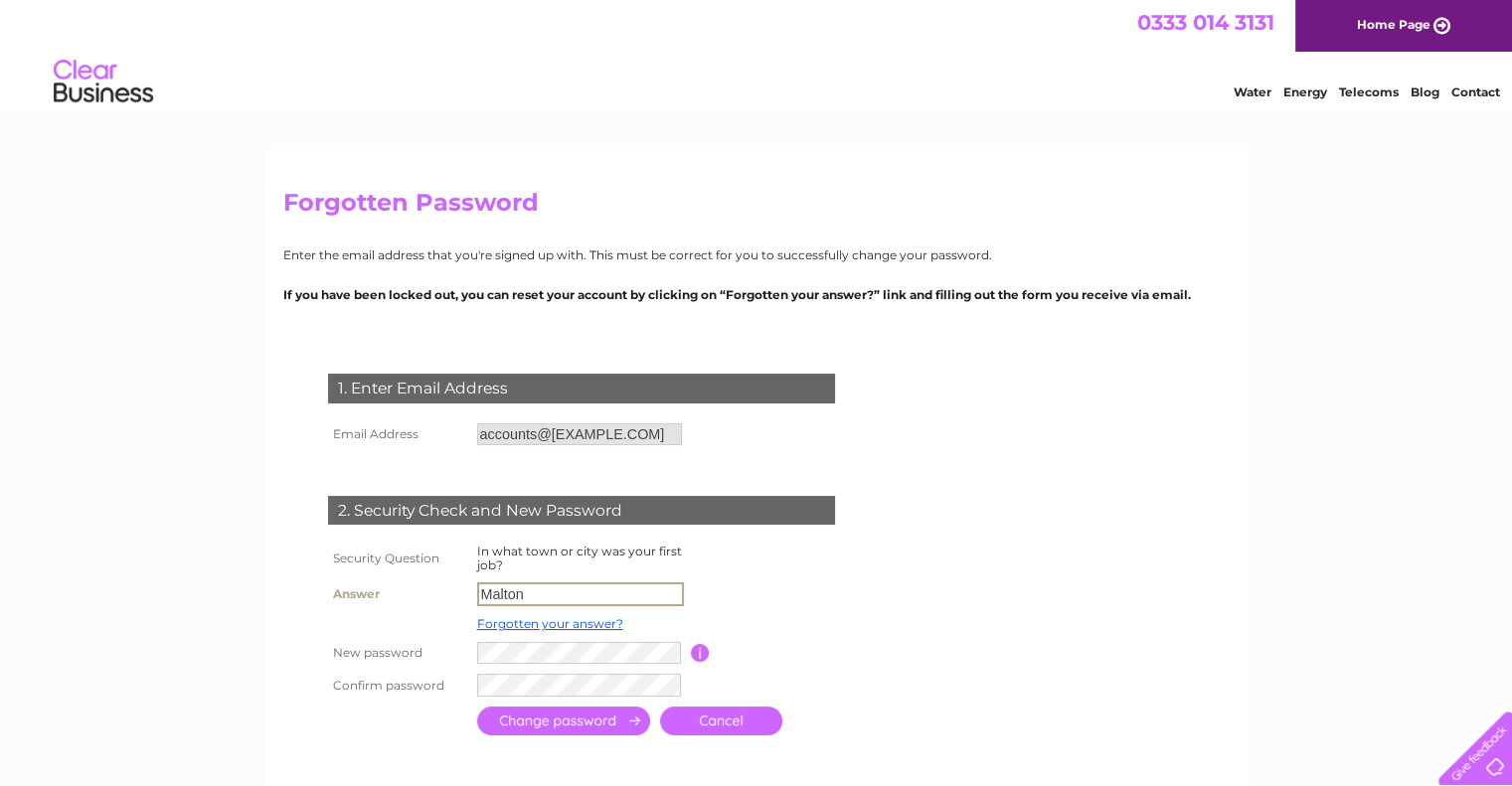 type on "Malton" 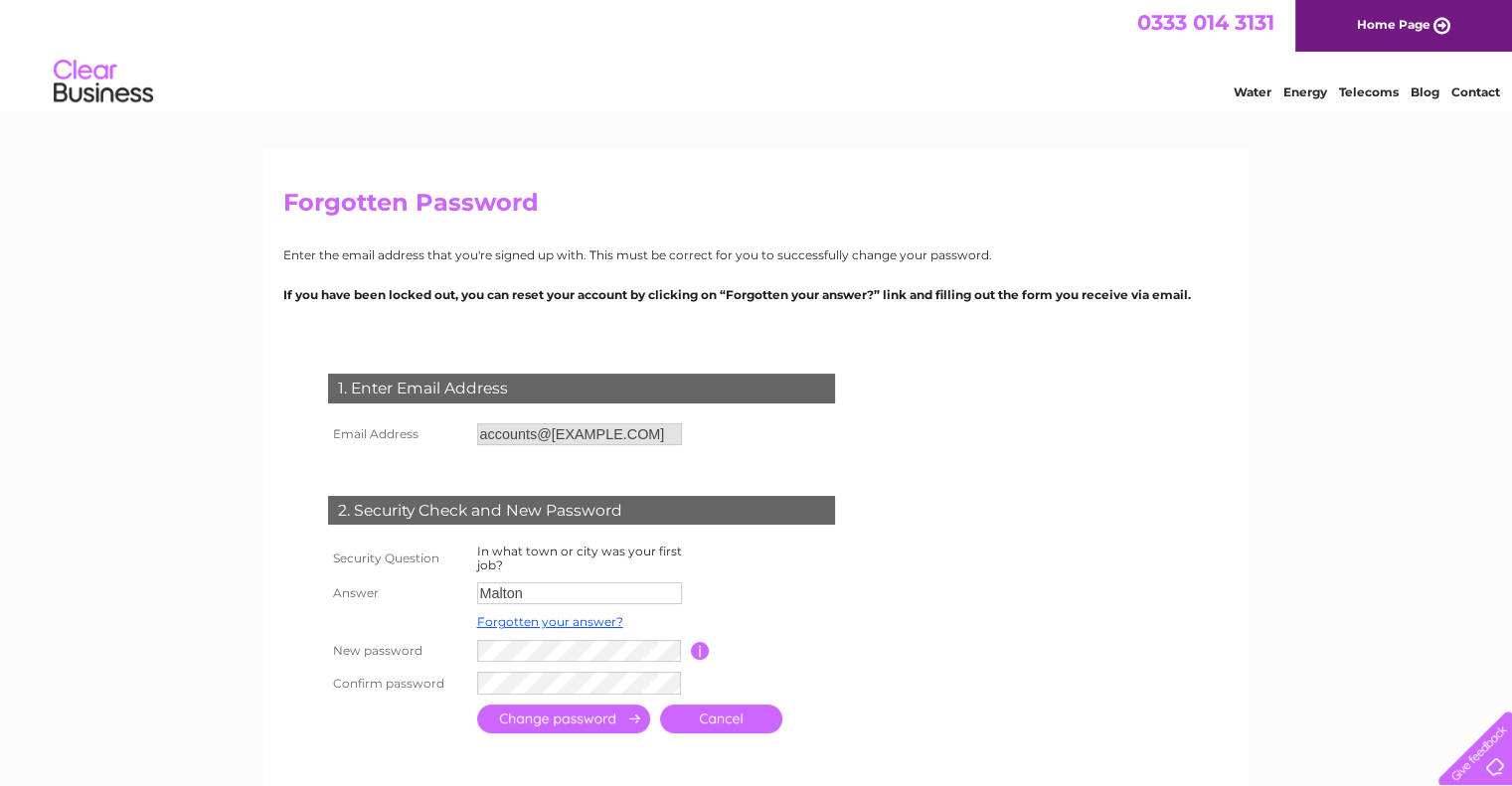 click at bounding box center (564, 718) 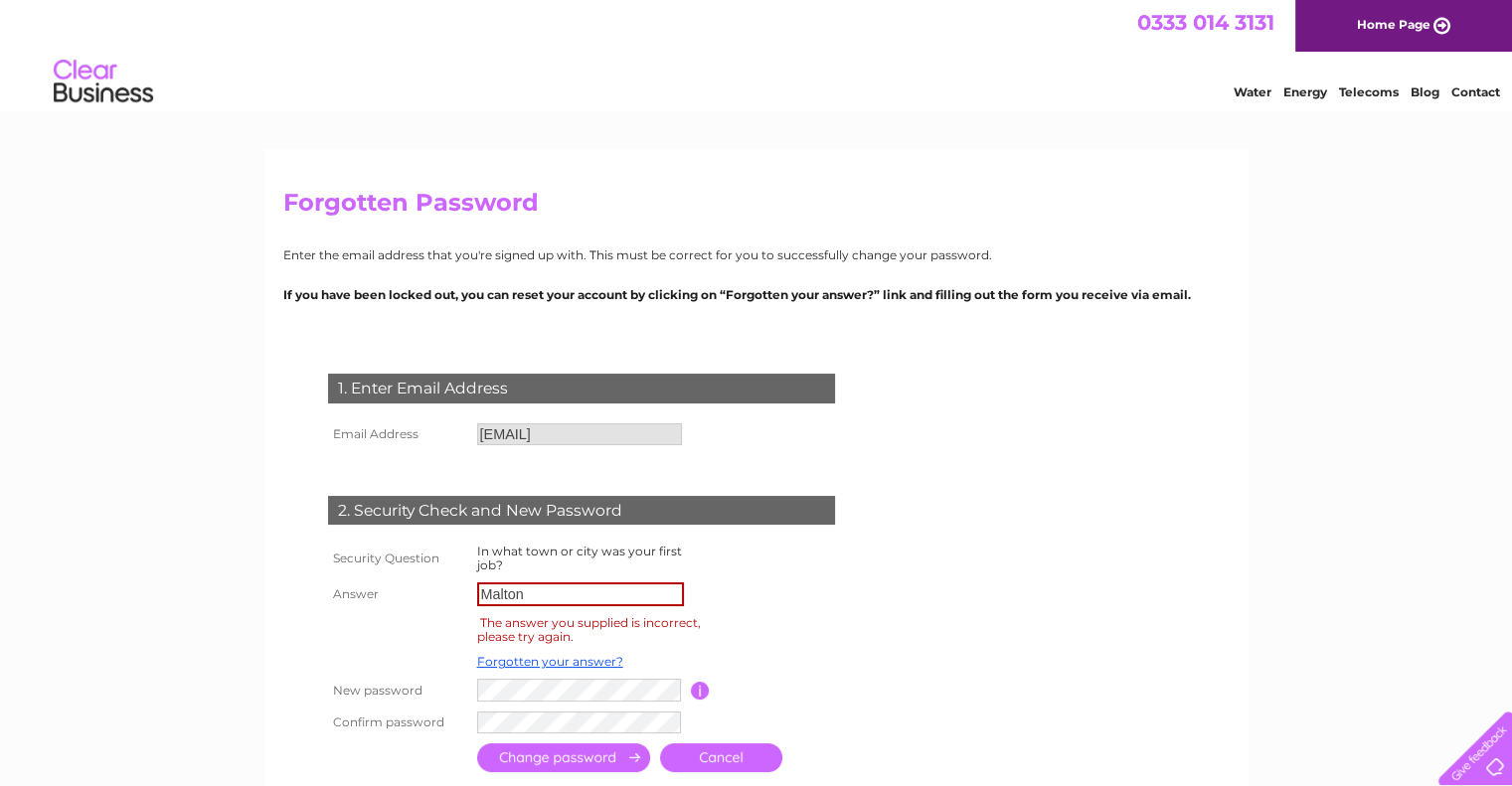 scroll, scrollTop: 0, scrollLeft: 0, axis: both 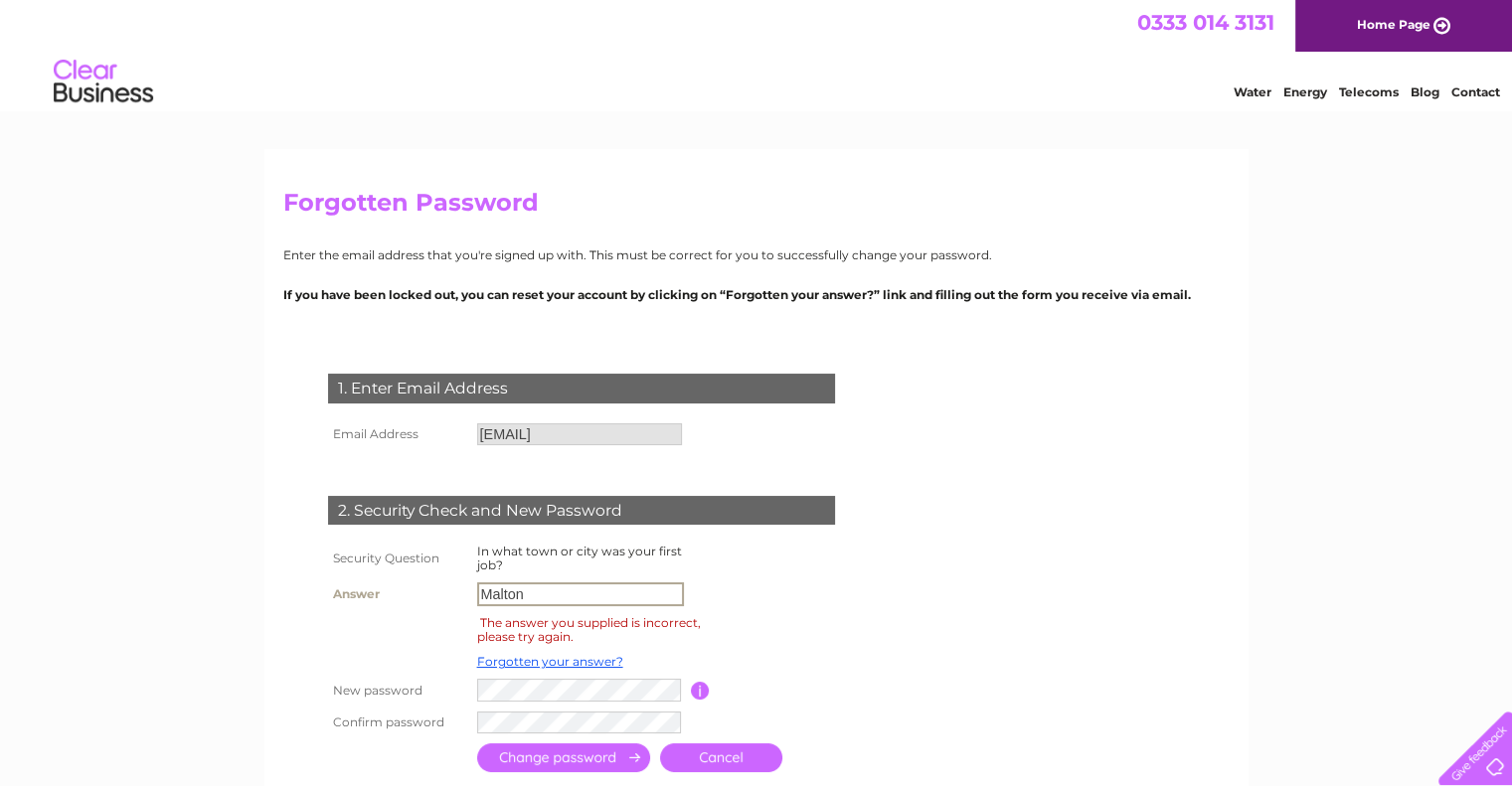 click on "Malton" at bounding box center (581, 594) 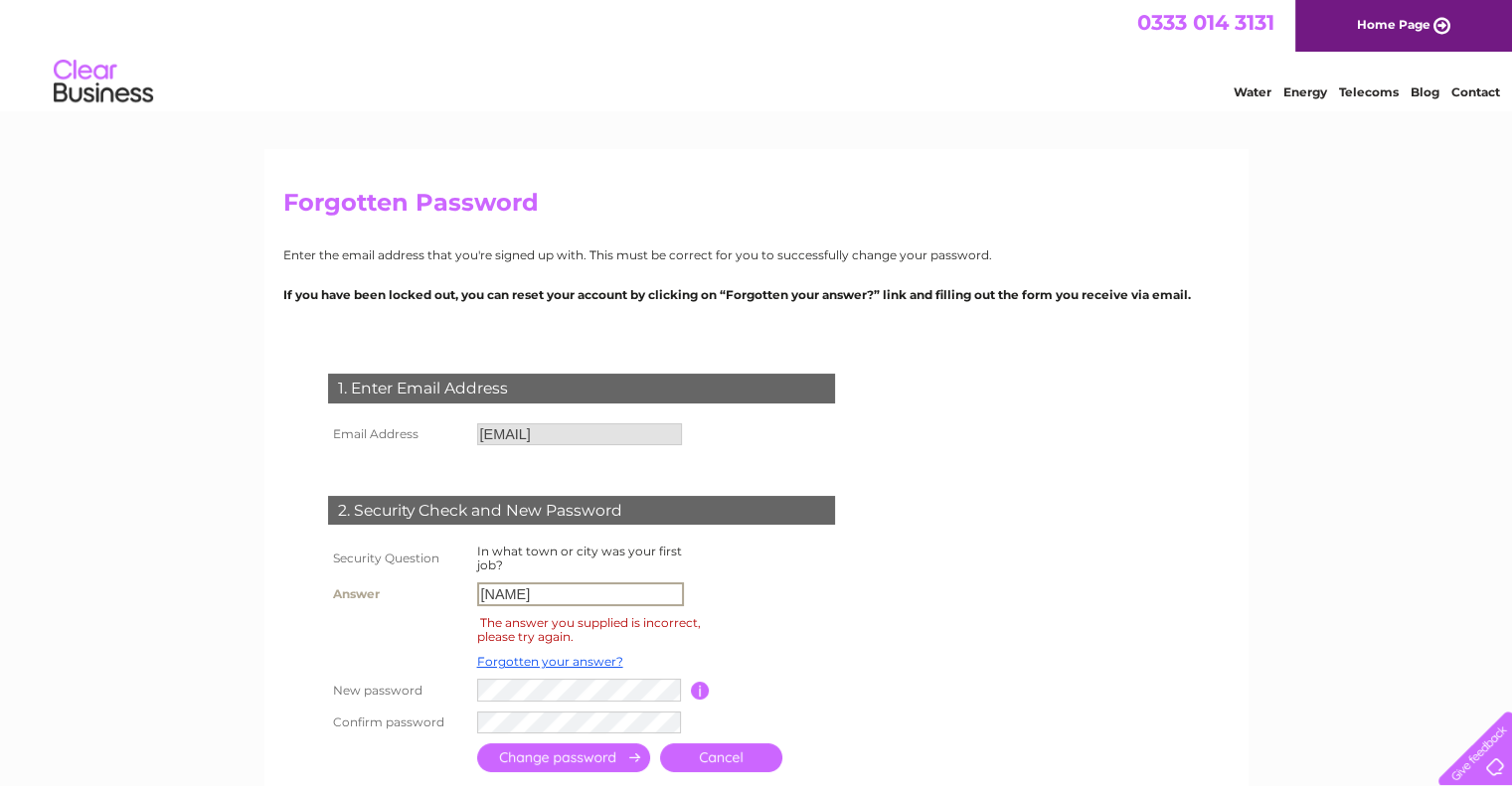 type on "[NAME]" 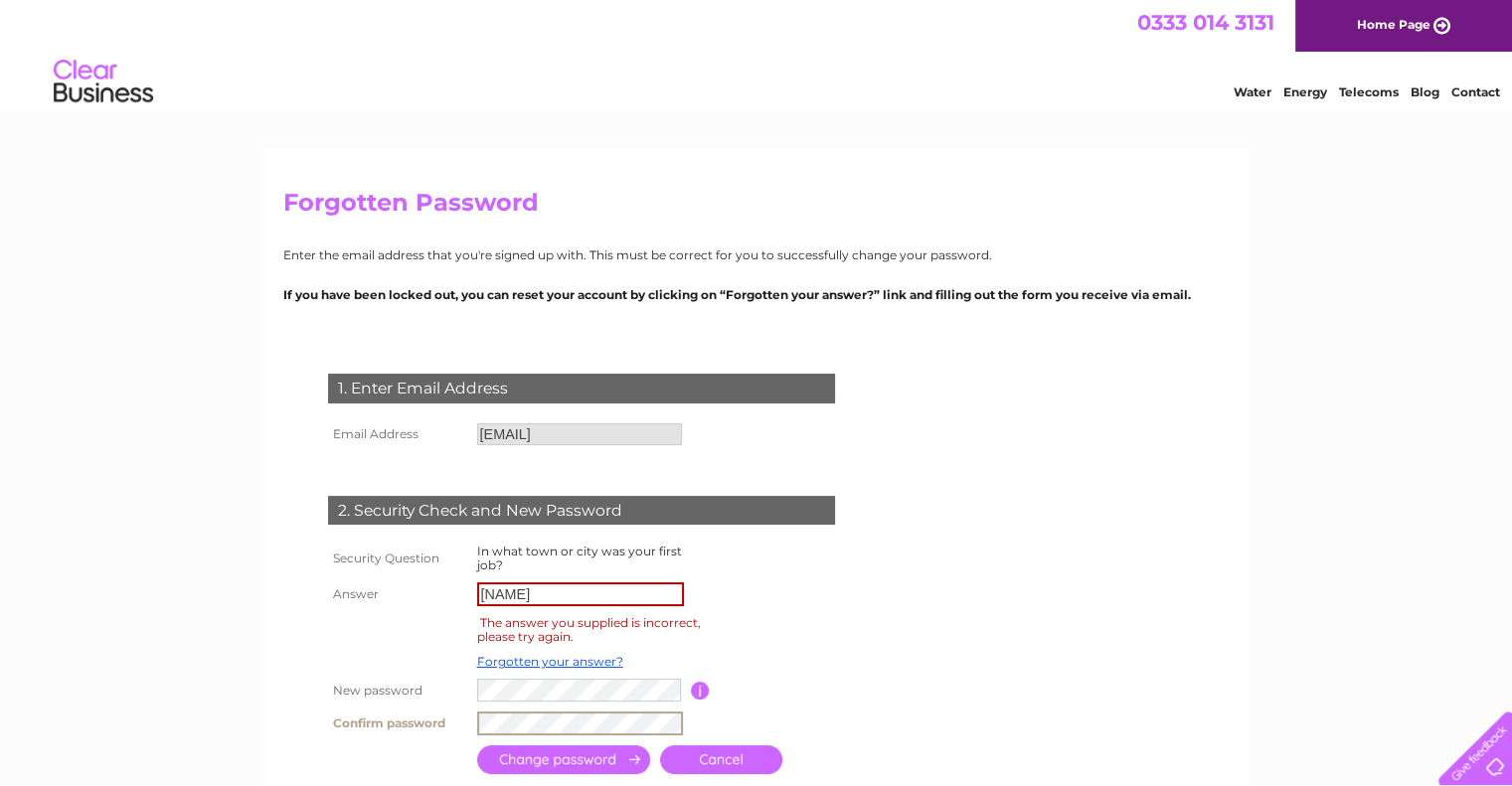 click at bounding box center [564, 759] 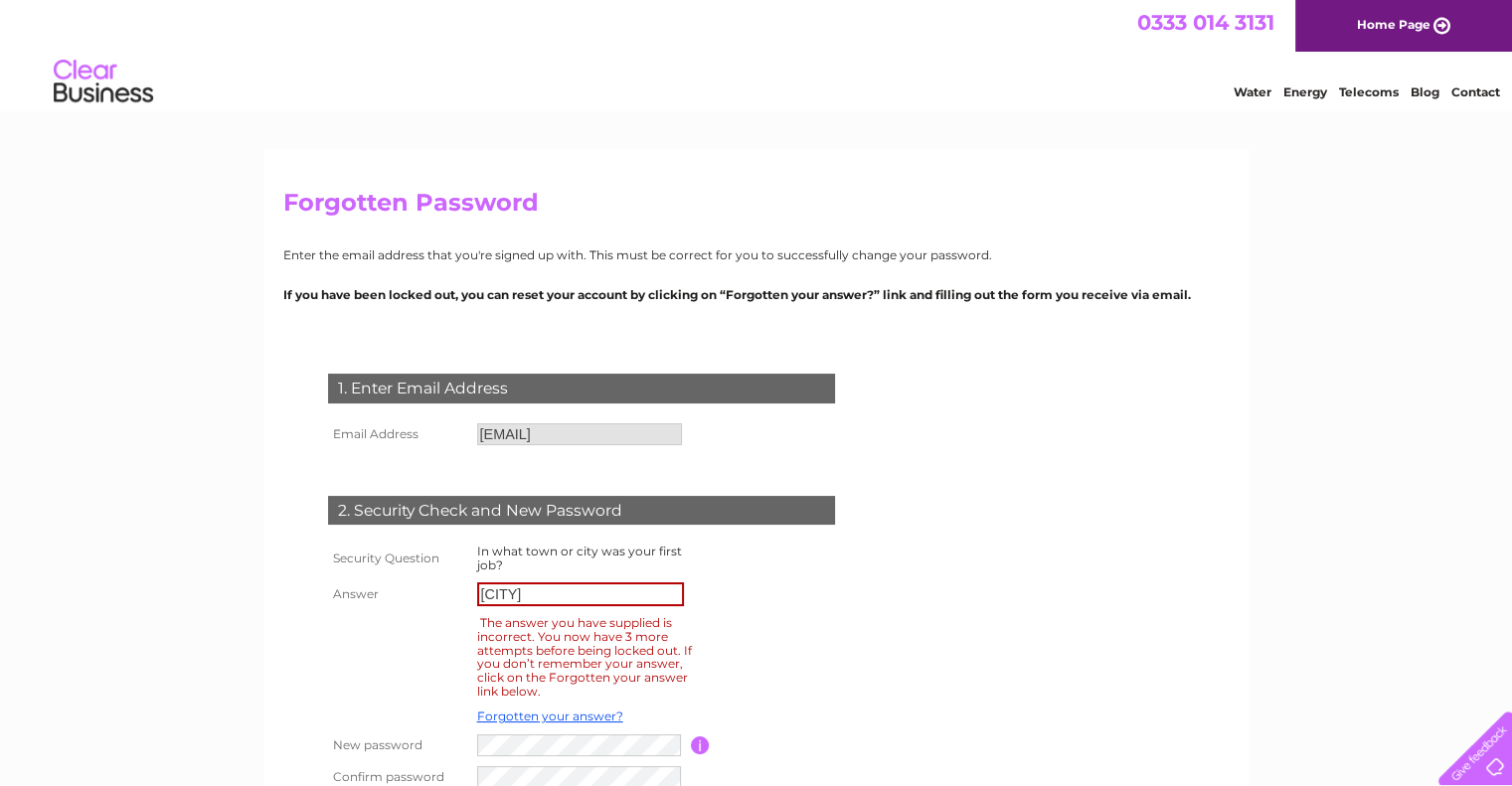 scroll, scrollTop: 0, scrollLeft: 0, axis: both 